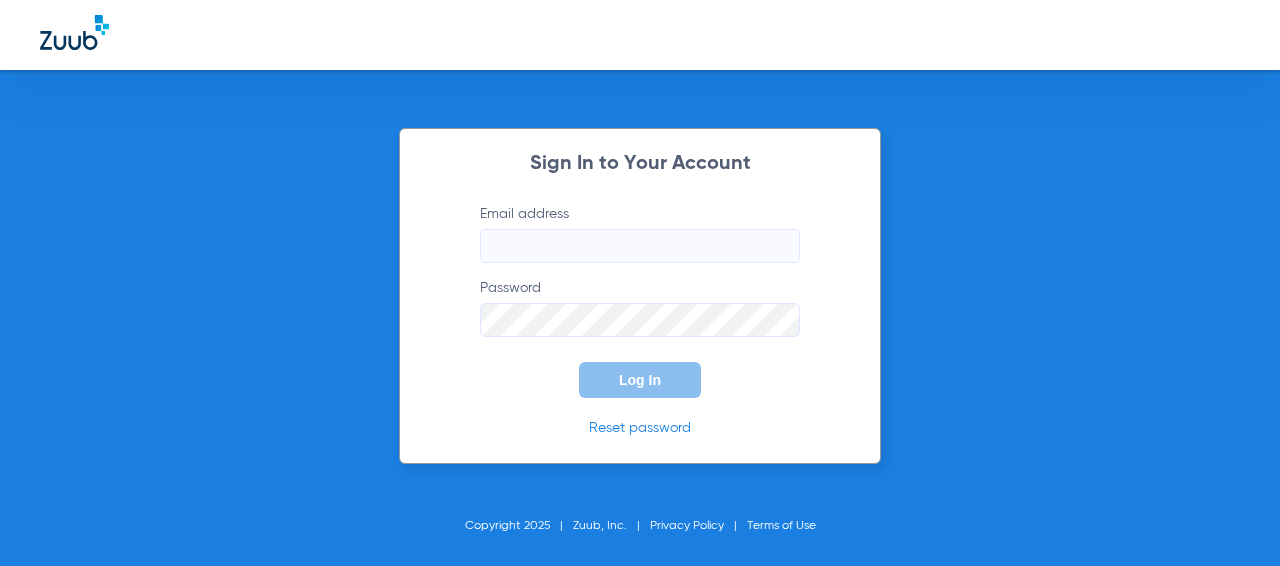scroll, scrollTop: 0, scrollLeft: 0, axis: both 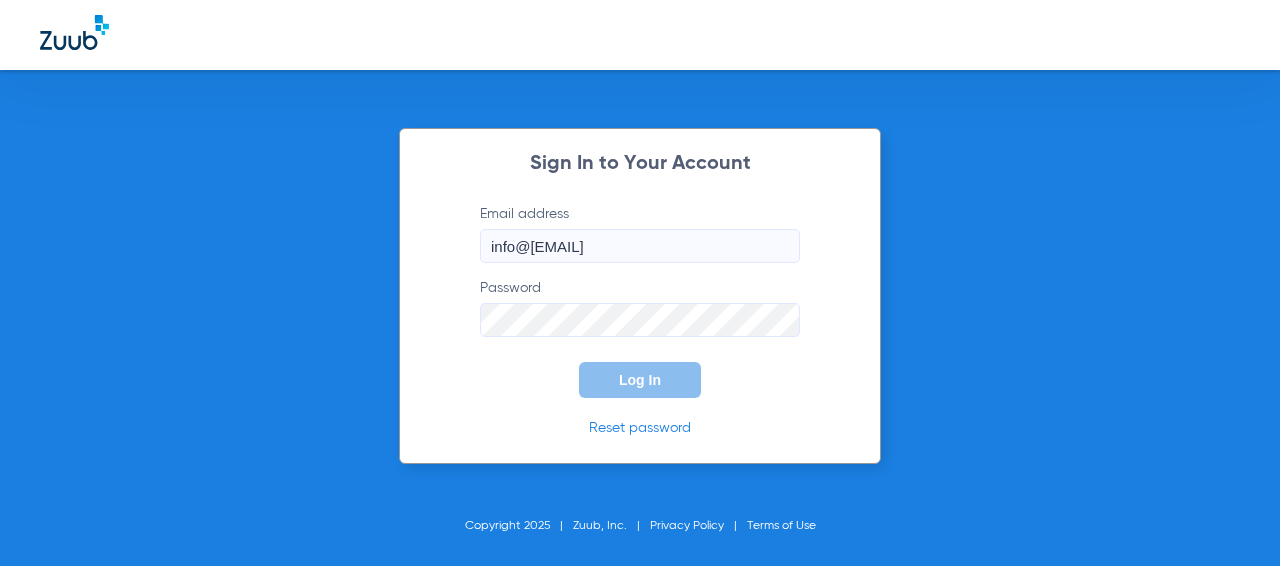 type on "info@[EMAIL]" 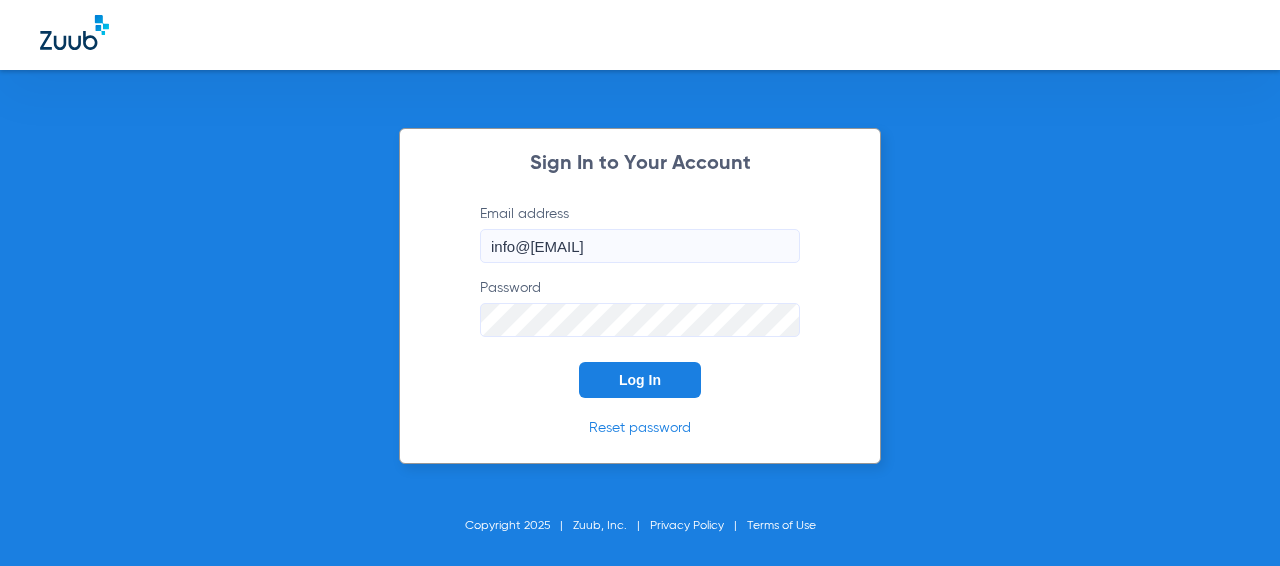 click on "Log In" 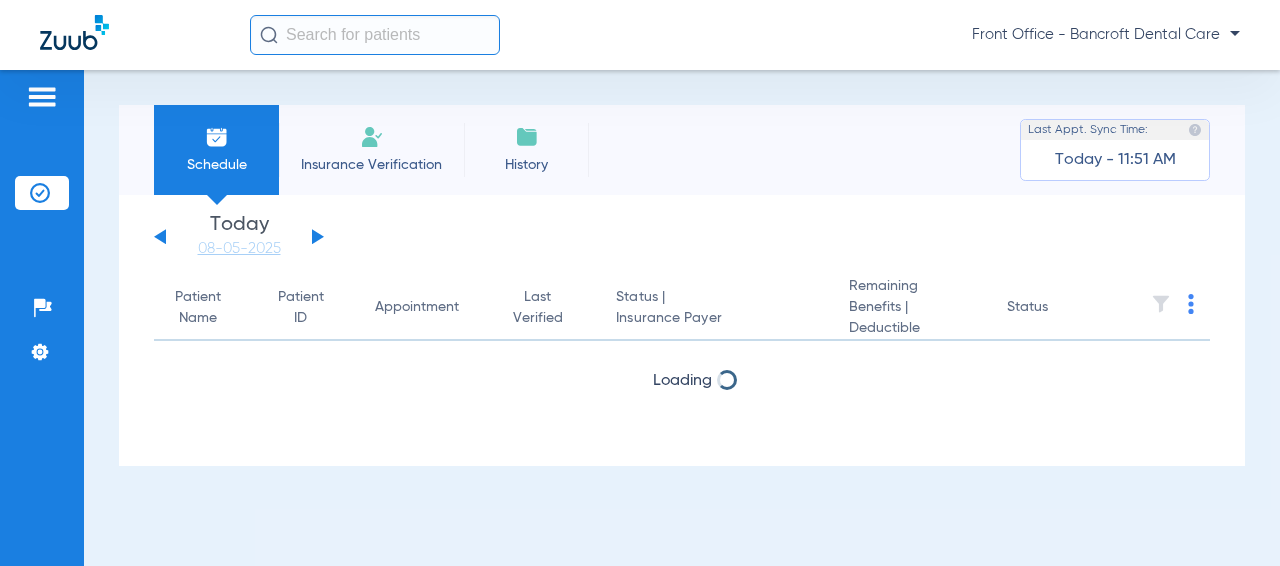 click 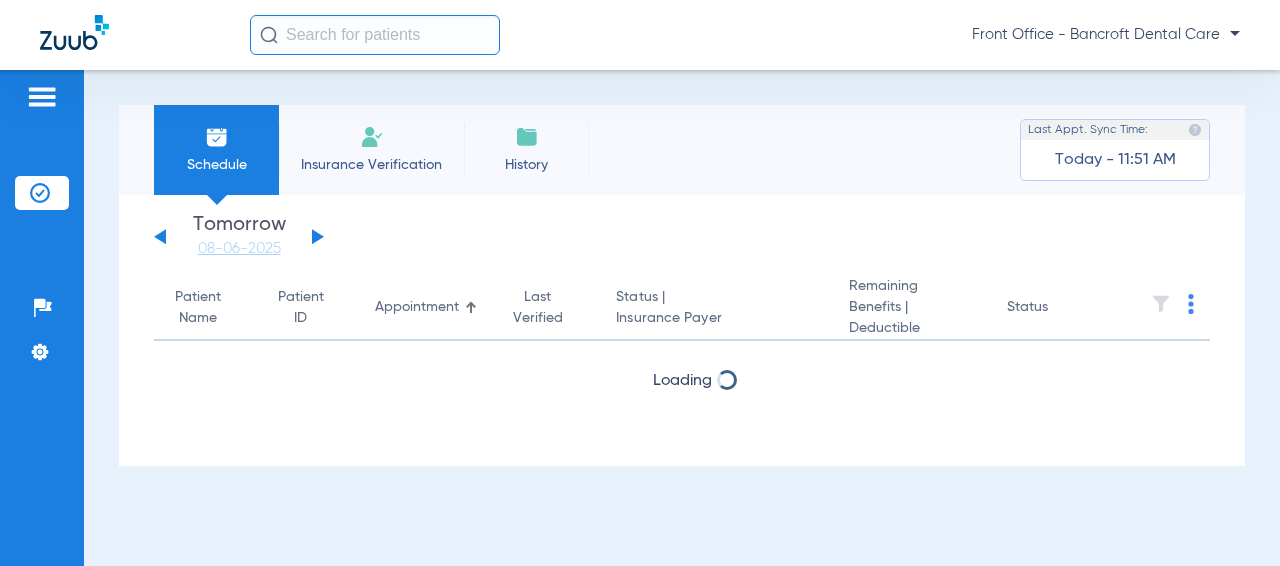 click 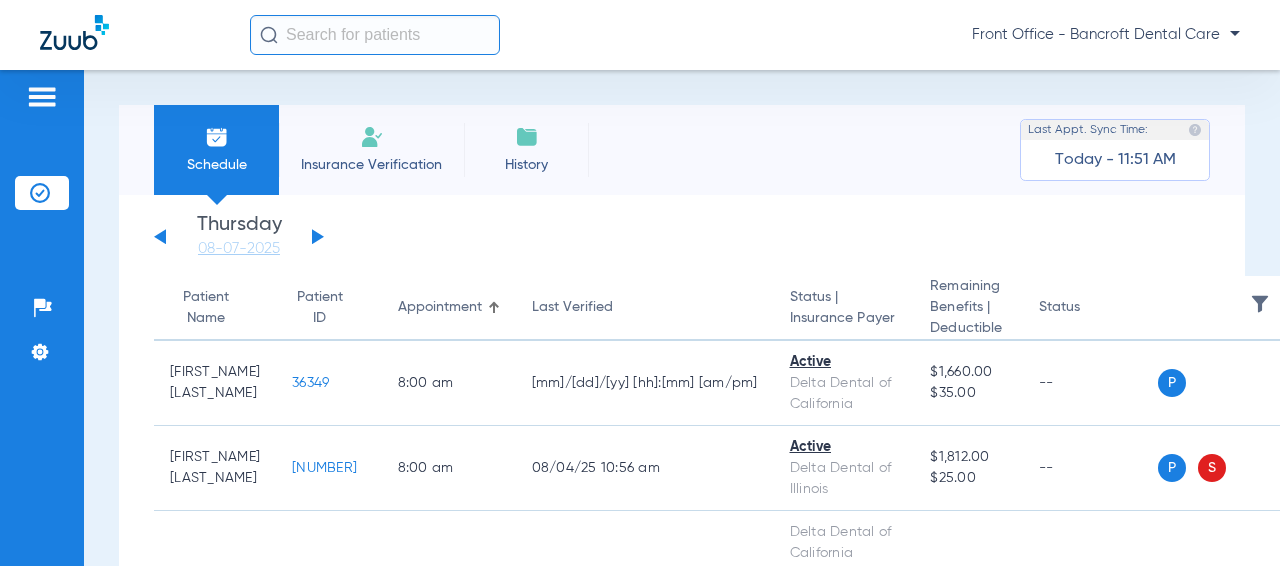 scroll, scrollTop: 100, scrollLeft: 0, axis: vertical 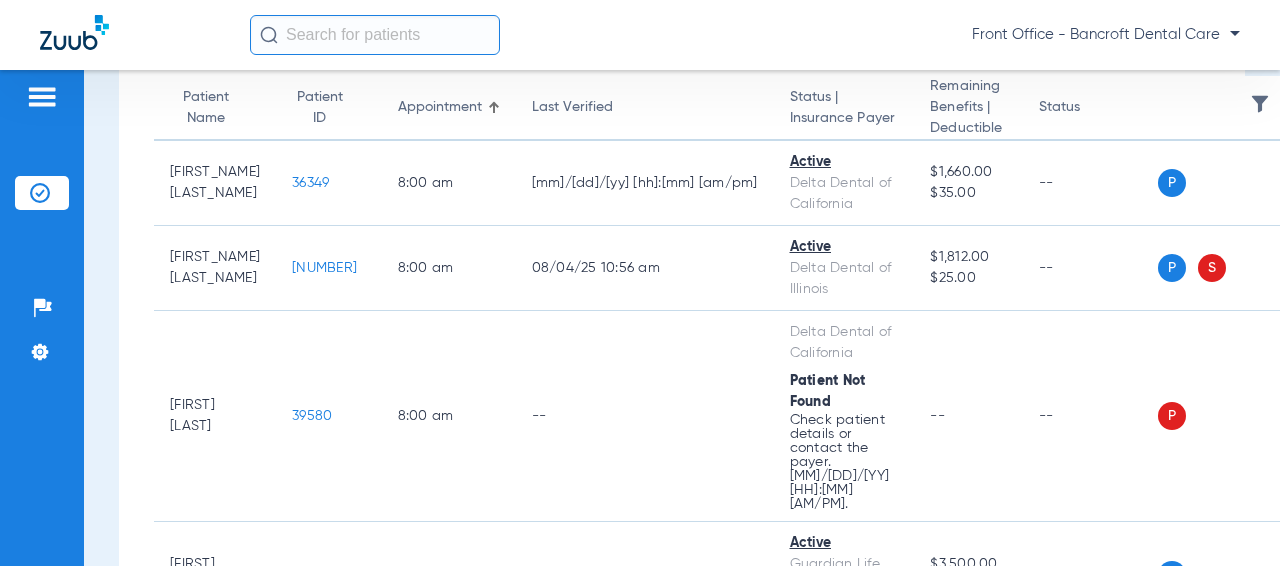 click on "39580" 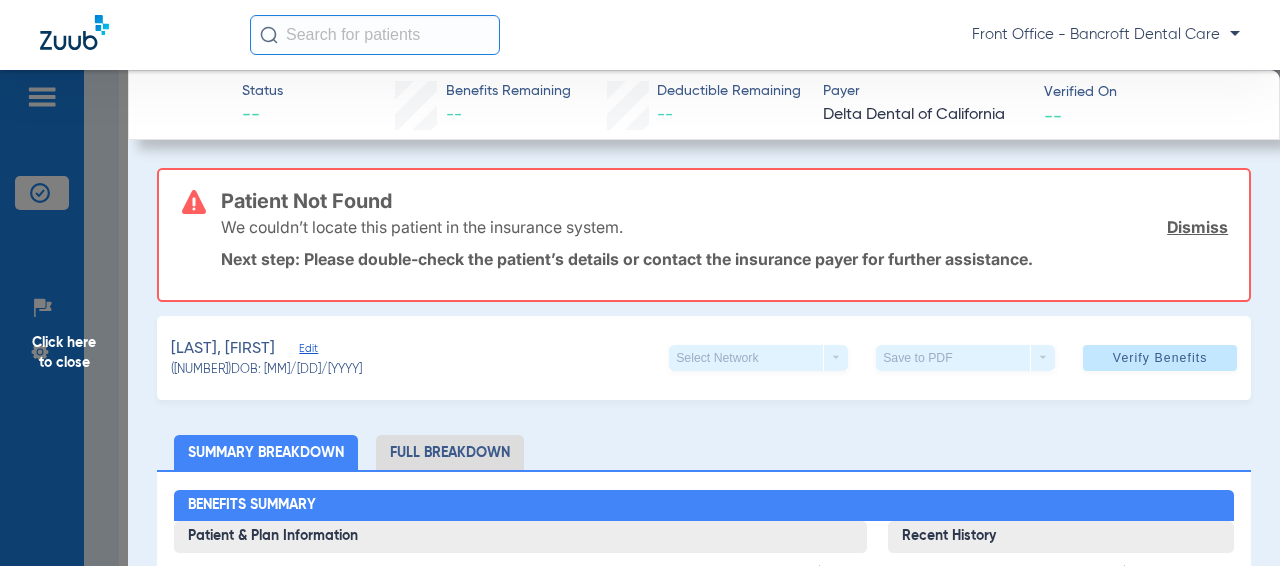 click on "Click here to close" 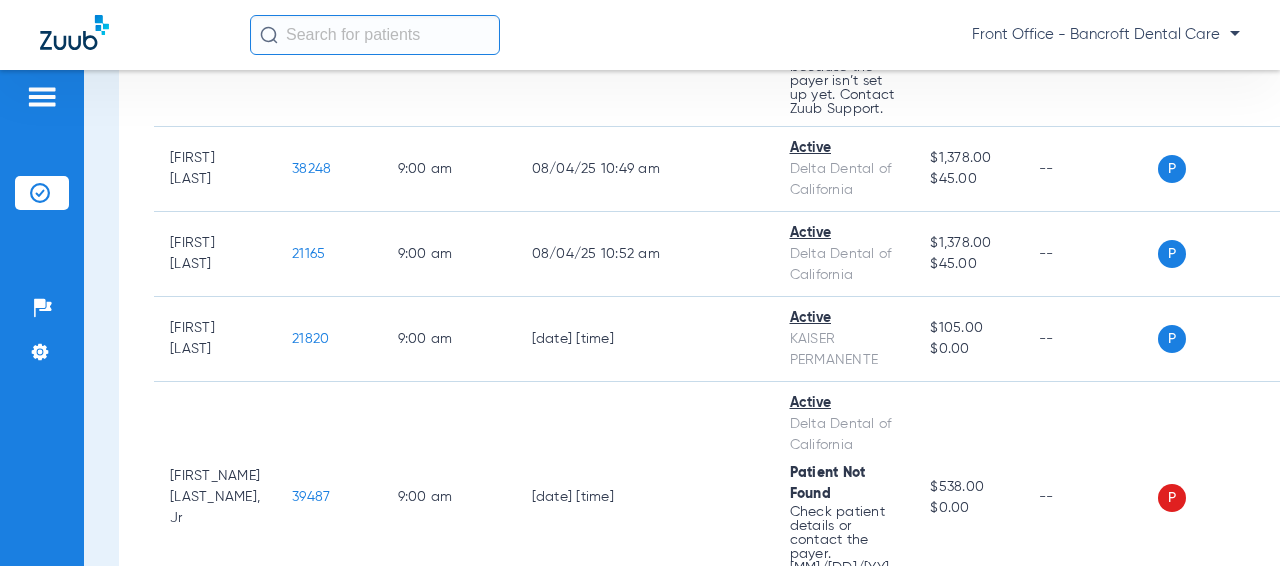 scroll, scrollTop: 1200, scrollLeft: 0, axis: vertical 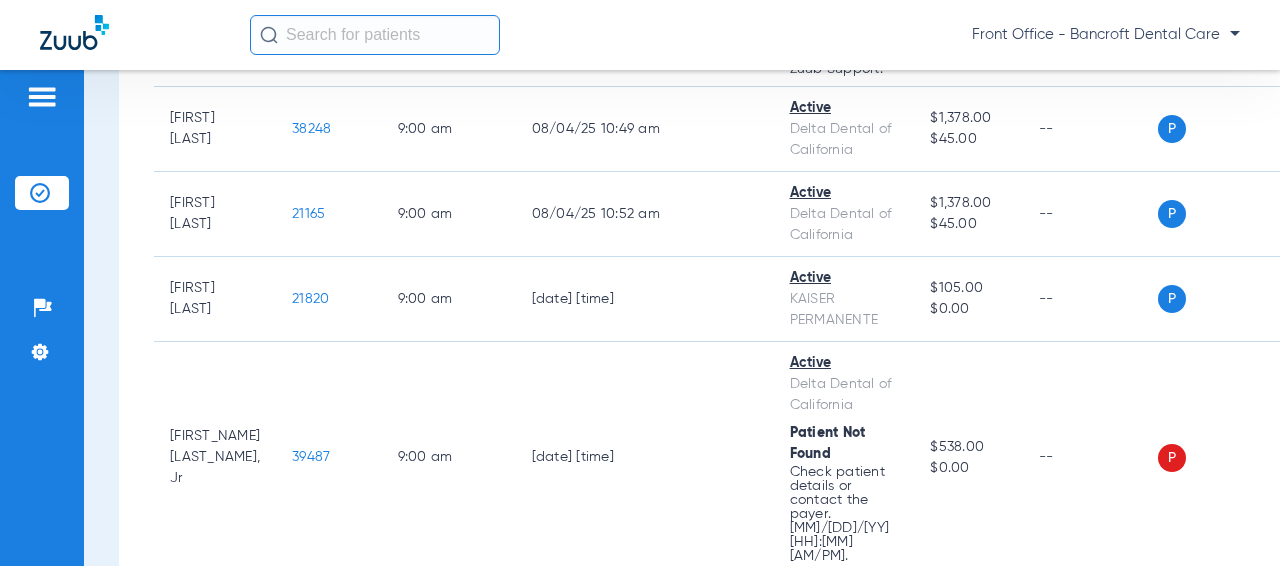 click on "21820" 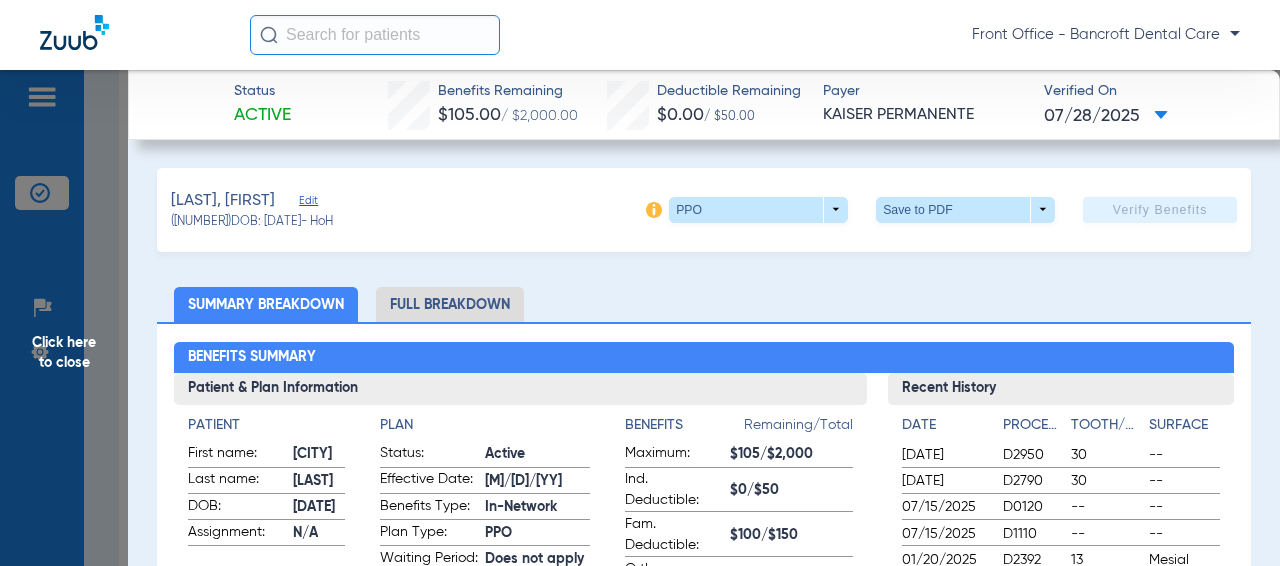 click on "Edit" 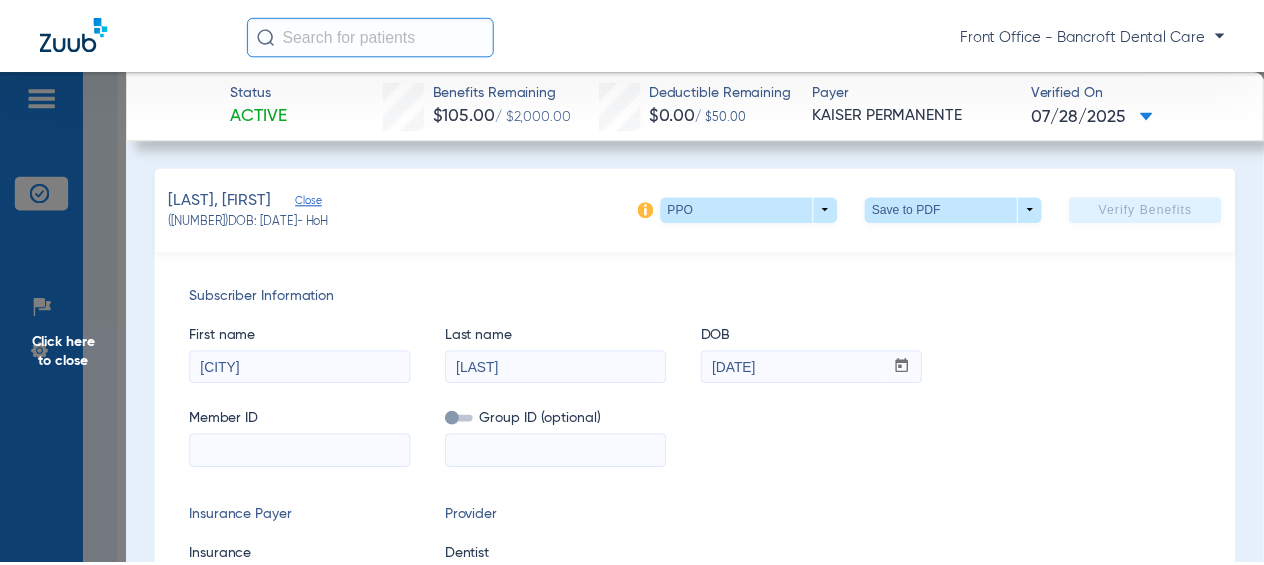 scroll, scrollTop: 100, scrollLeft: 0, axis: vertical 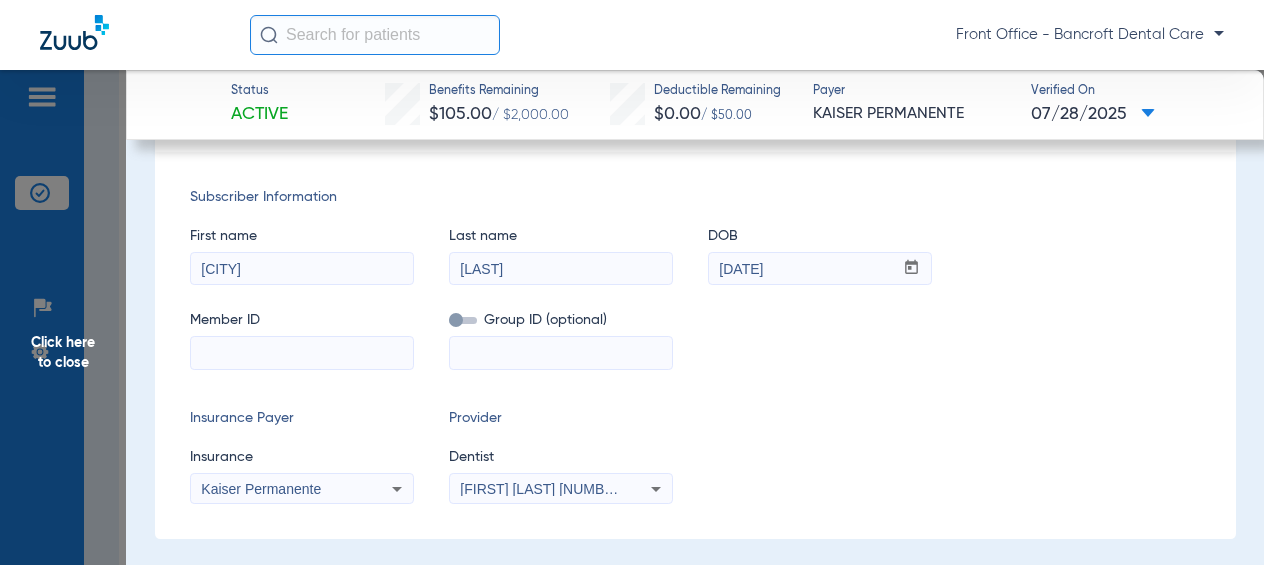 click 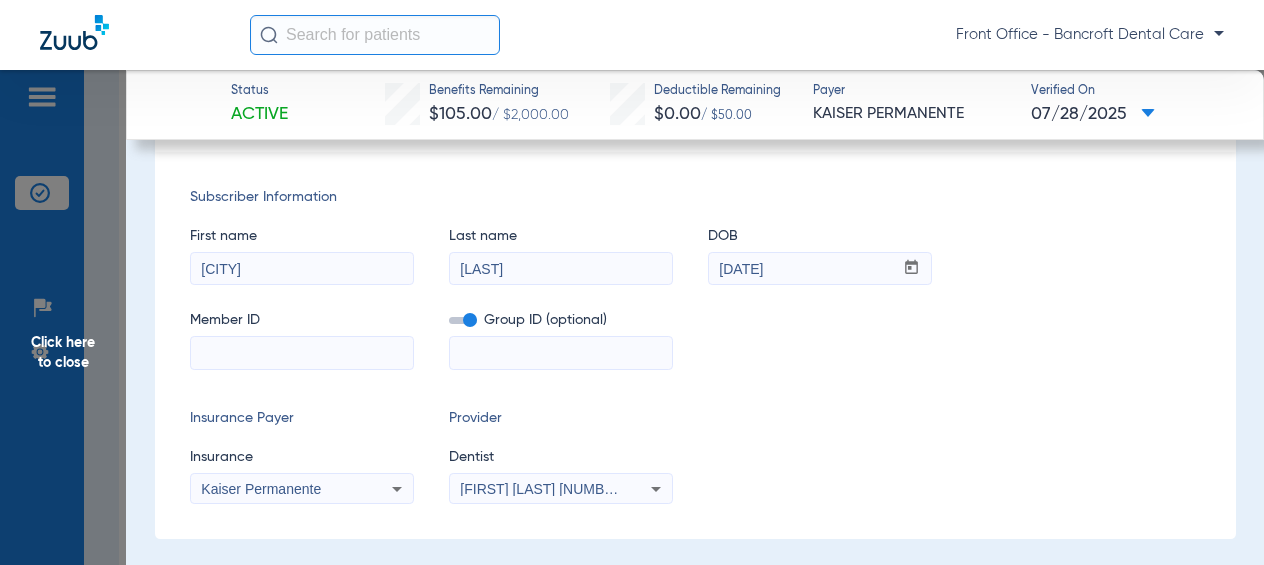 paste on "[POSTAL_CODE]" 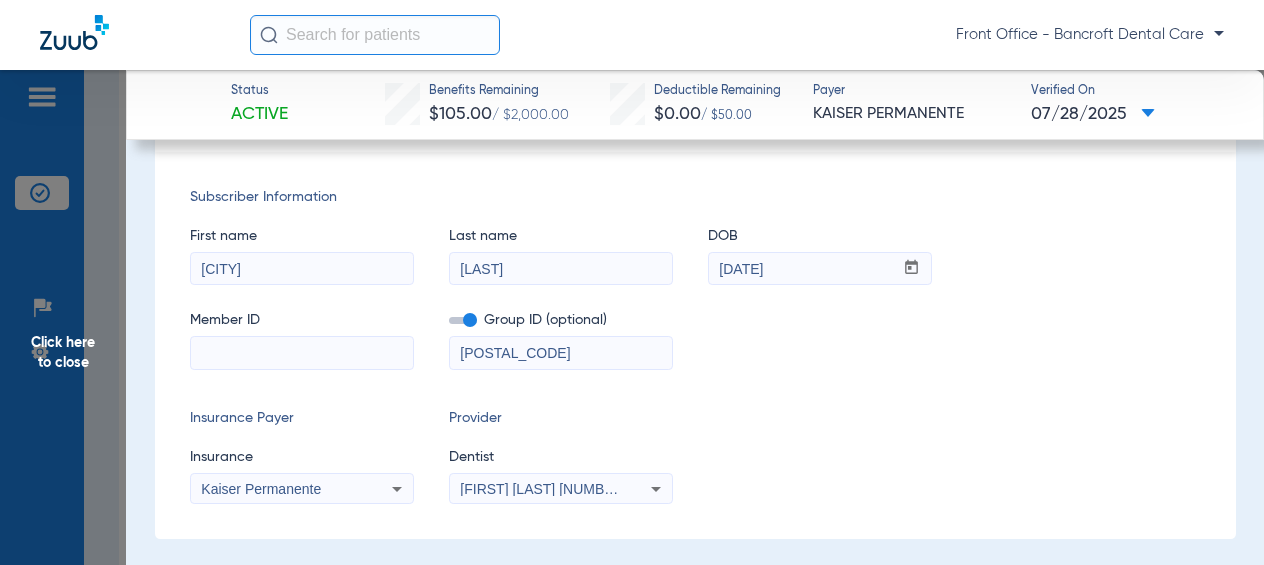 type on "[POSTAL_CODE]" 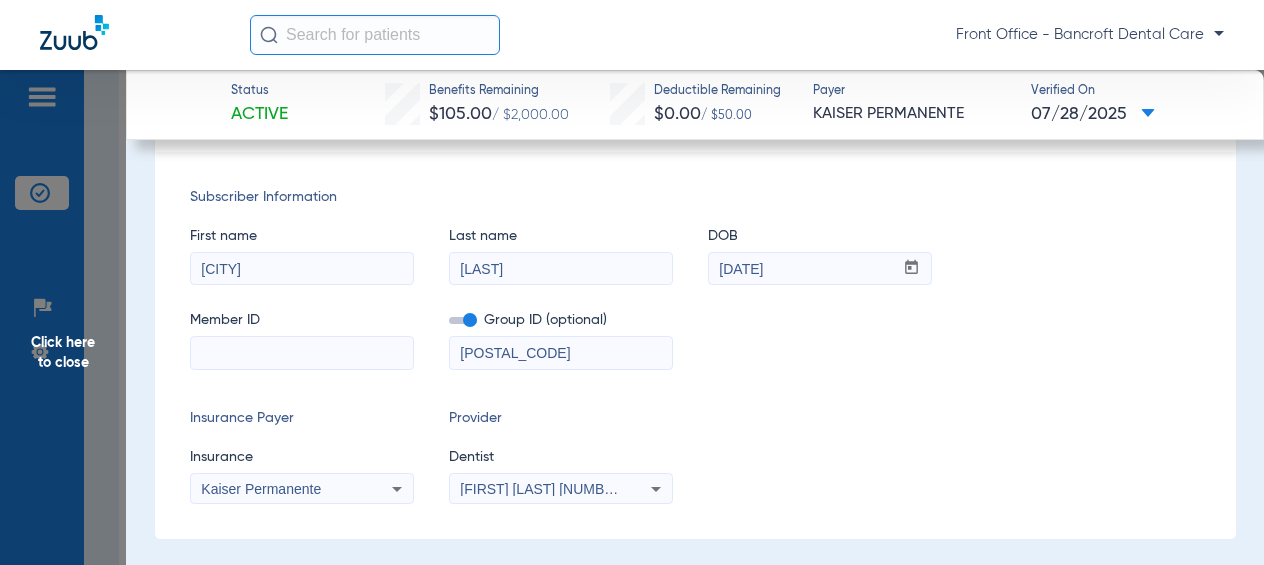 click at bounding box center (302, 353) 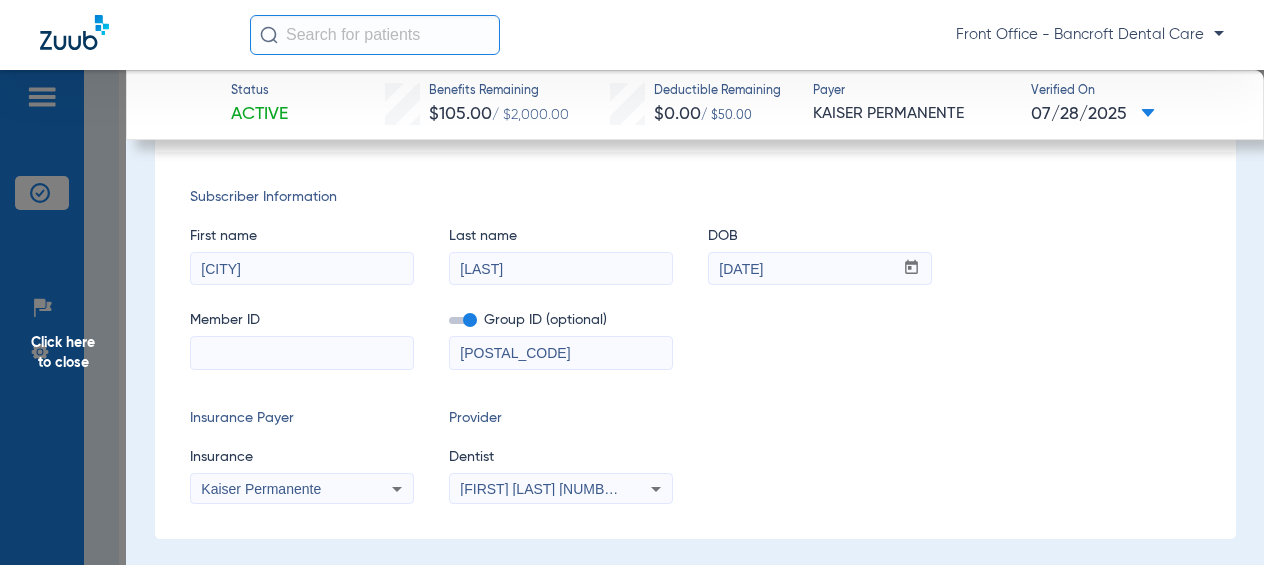 paste on "[NUMBER]" 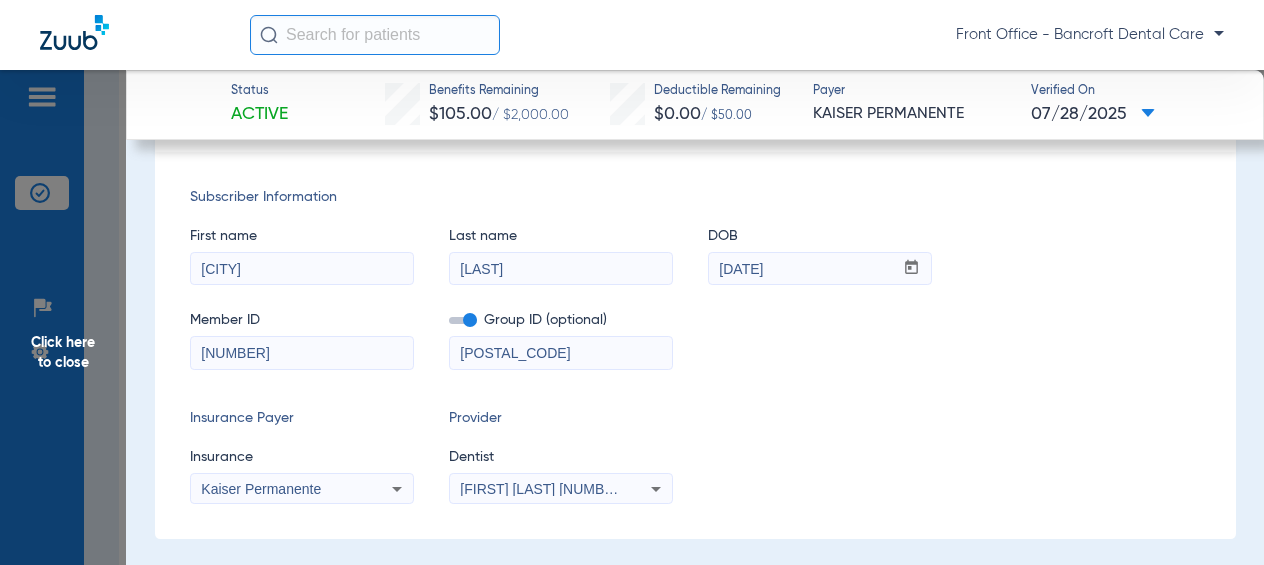 type on "[NUMBER]" 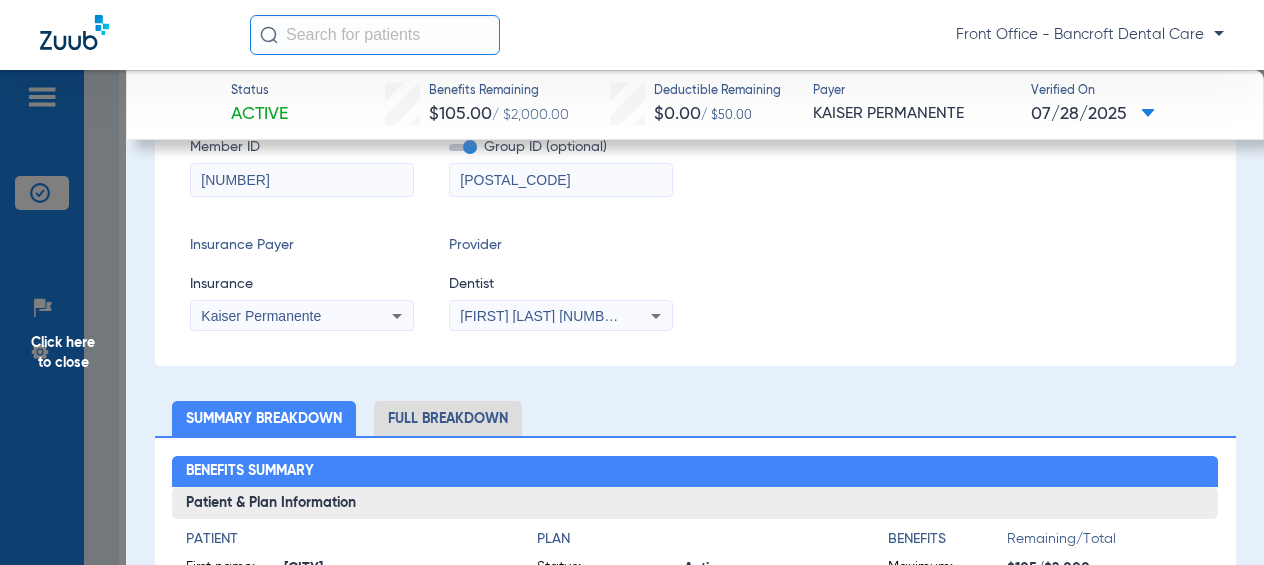 scroll, scrollTop: 200, scrollLeft: 0, axis: vertical 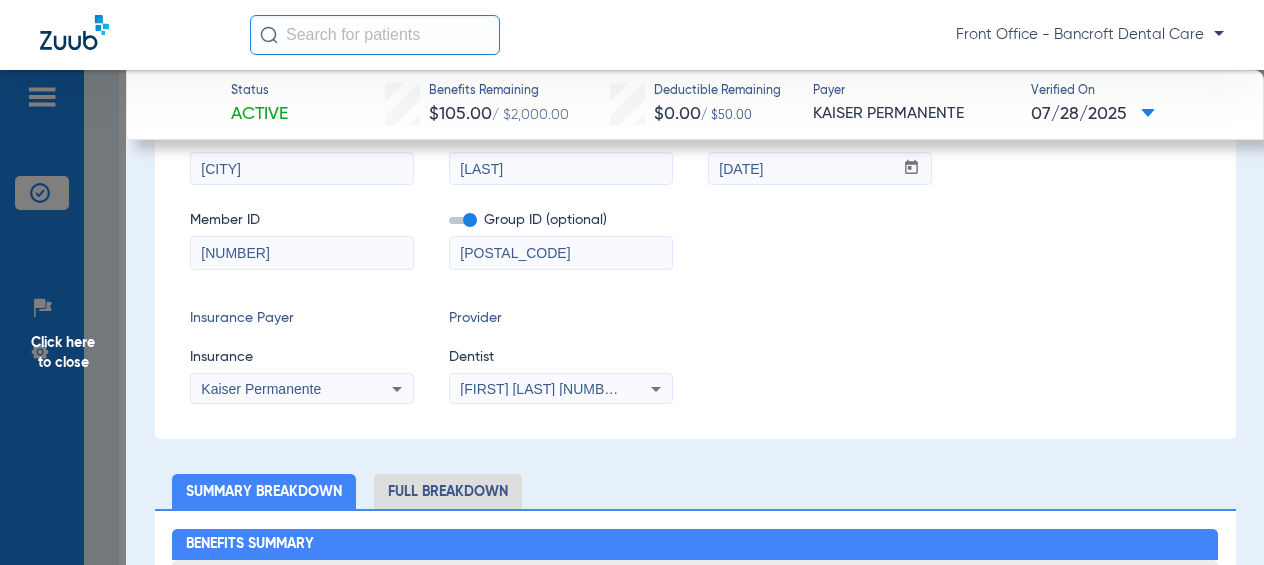 click 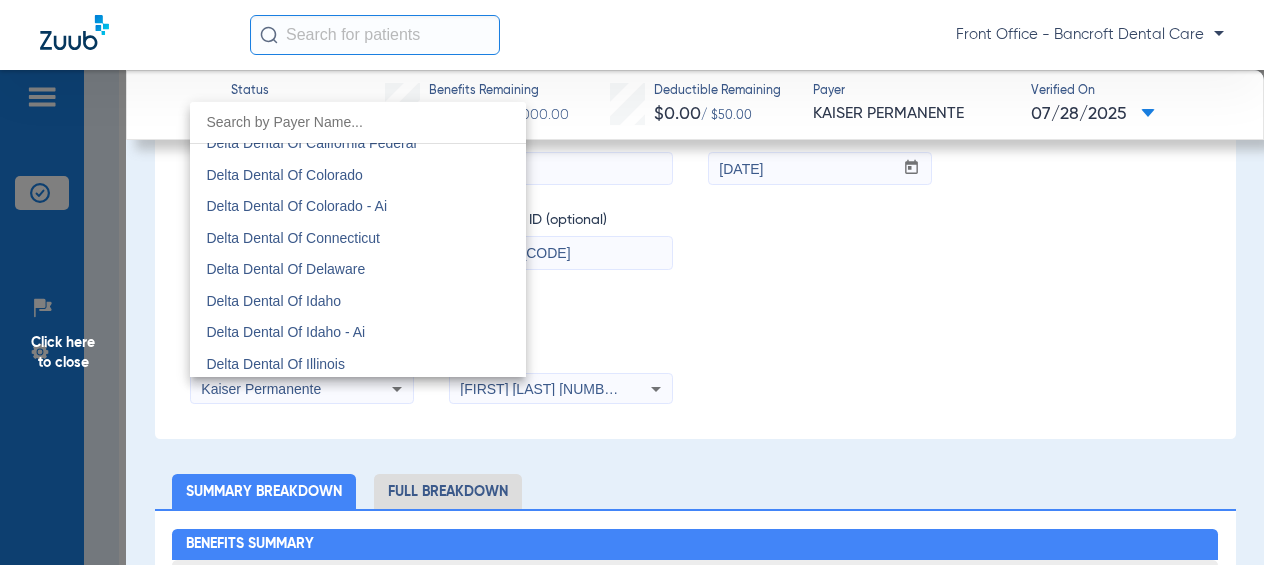 scroll, scrollTop: 3822, scrollLeft: 0, axis: vertical 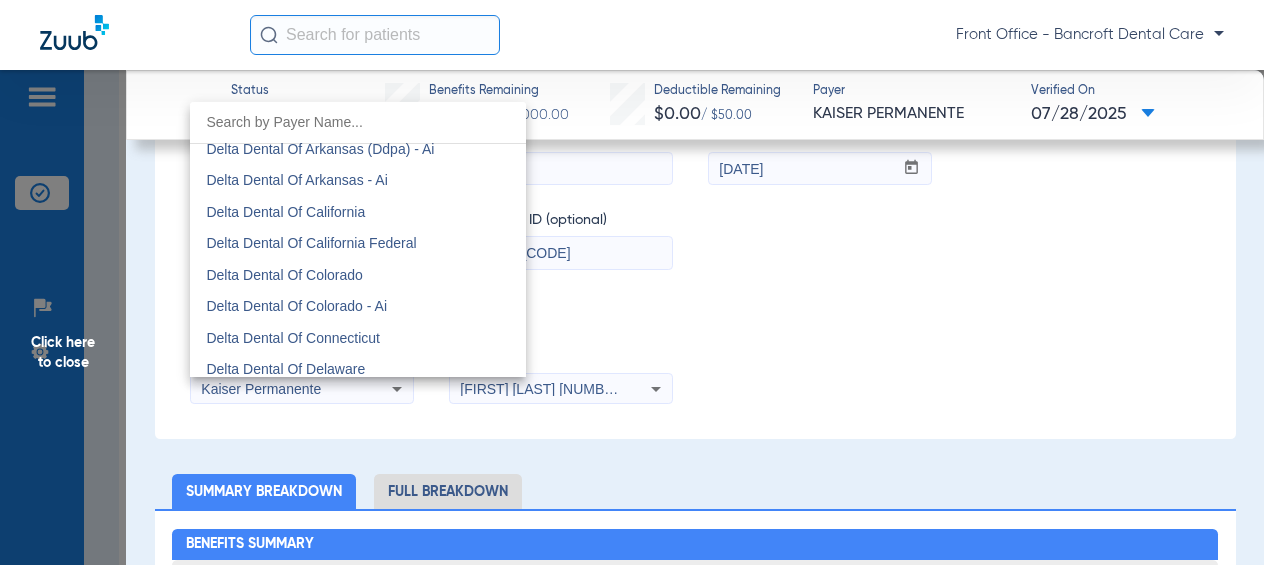 click on "Delta Dental Of California" at bounding box center [358, 212] 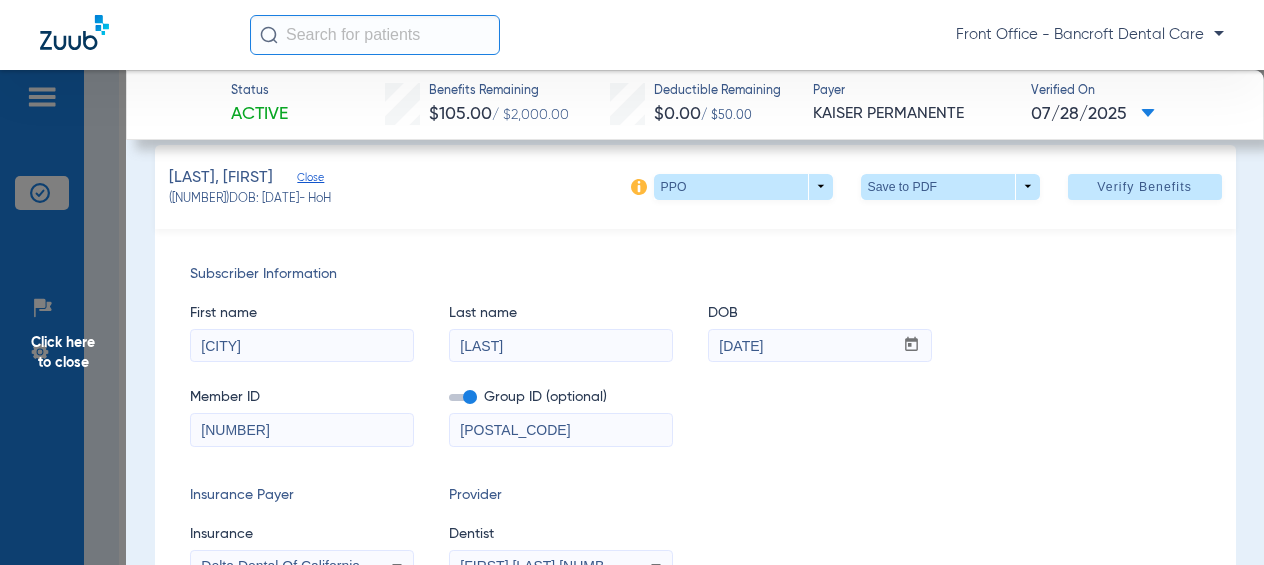 scroll, scrollTop: 0, scrollLeft: 0, axis: both 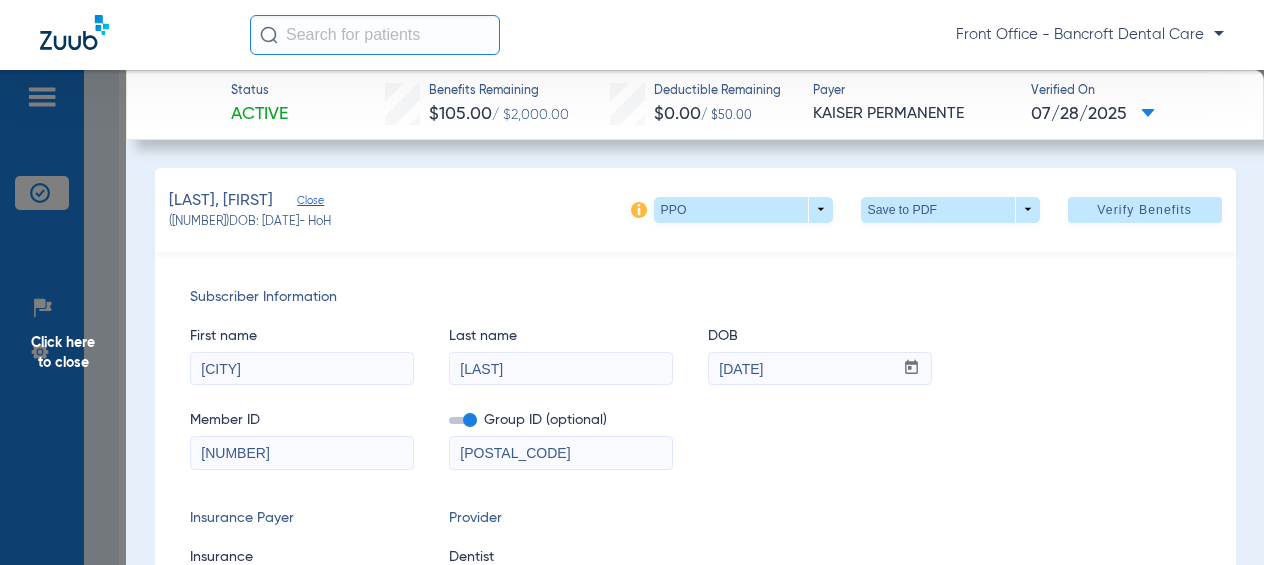 click on "Verify Benefits" 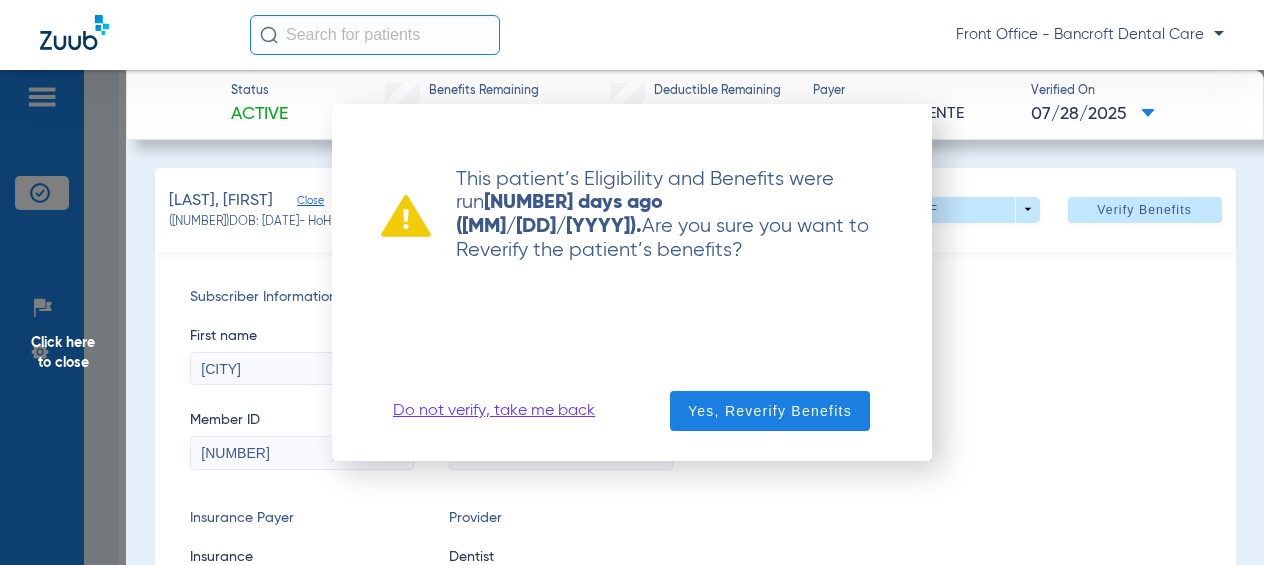 click at bounding box center [770, 411] 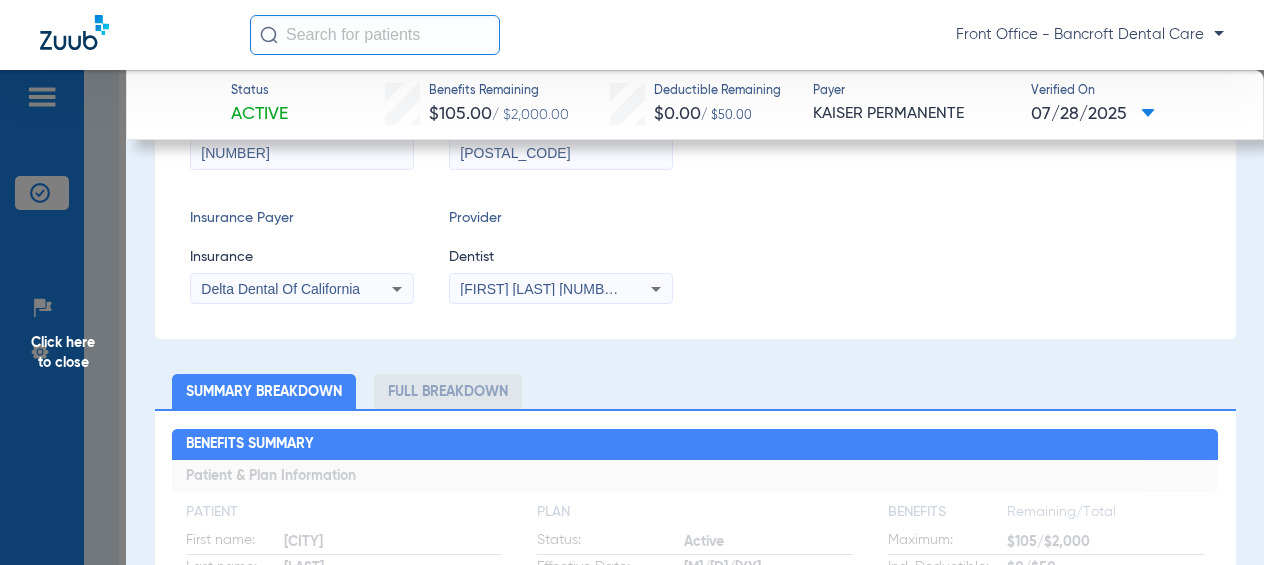 scroll, scrollTop: 0, scrollLeft: 0, axis: both 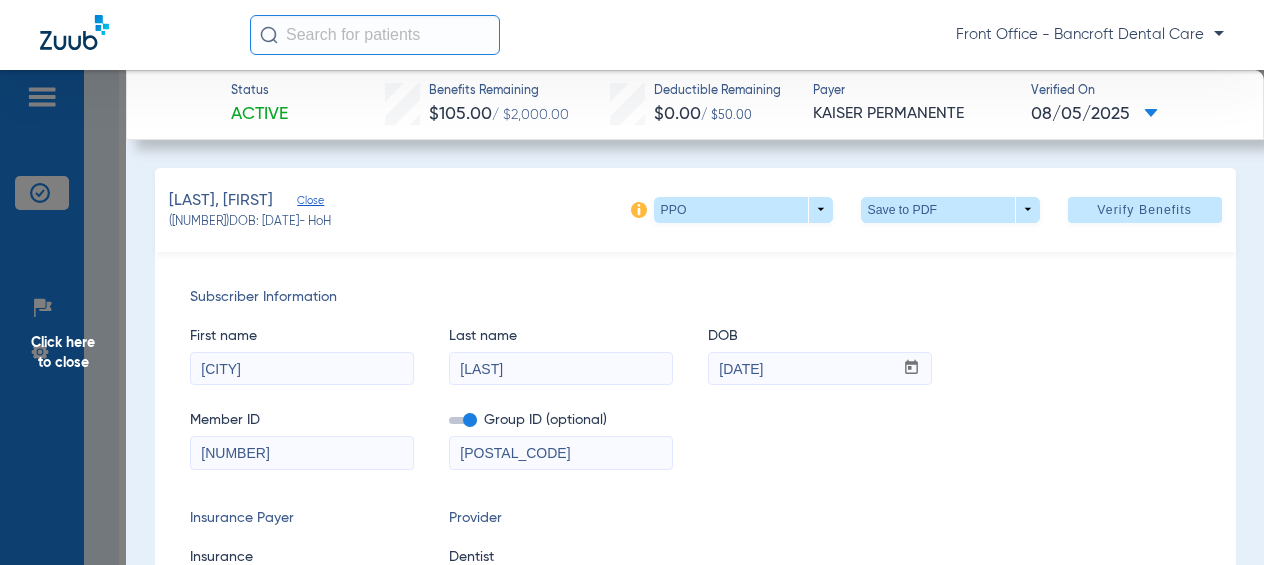 click on "Click here to close" 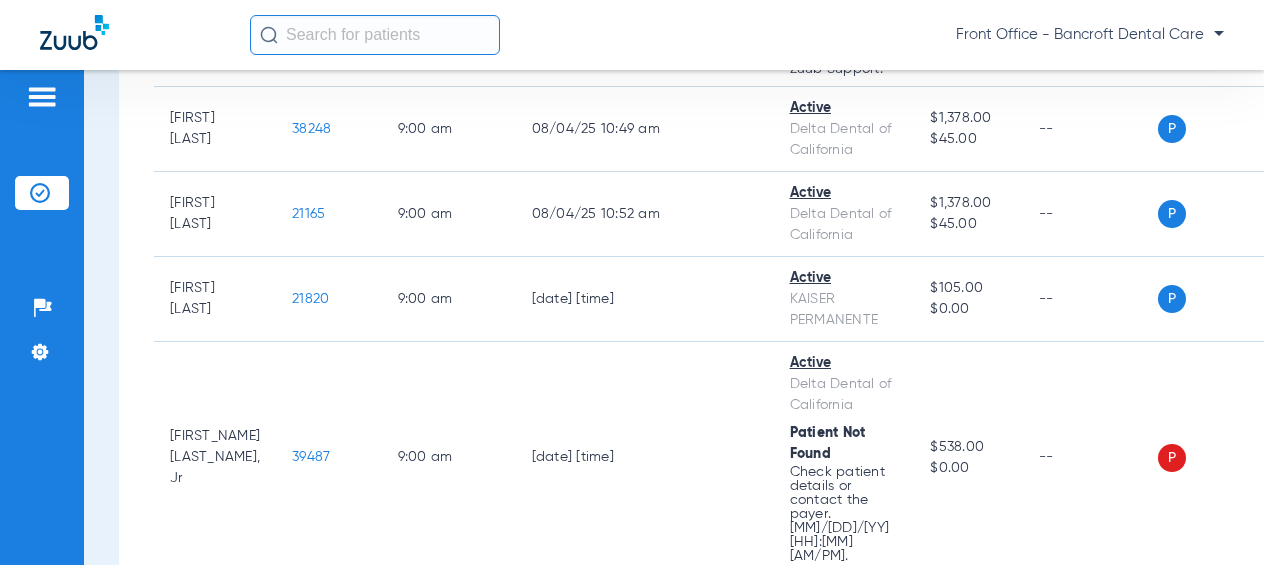 scroll, scrollTop: 1300, scrollLeft: 0, axis: vertical 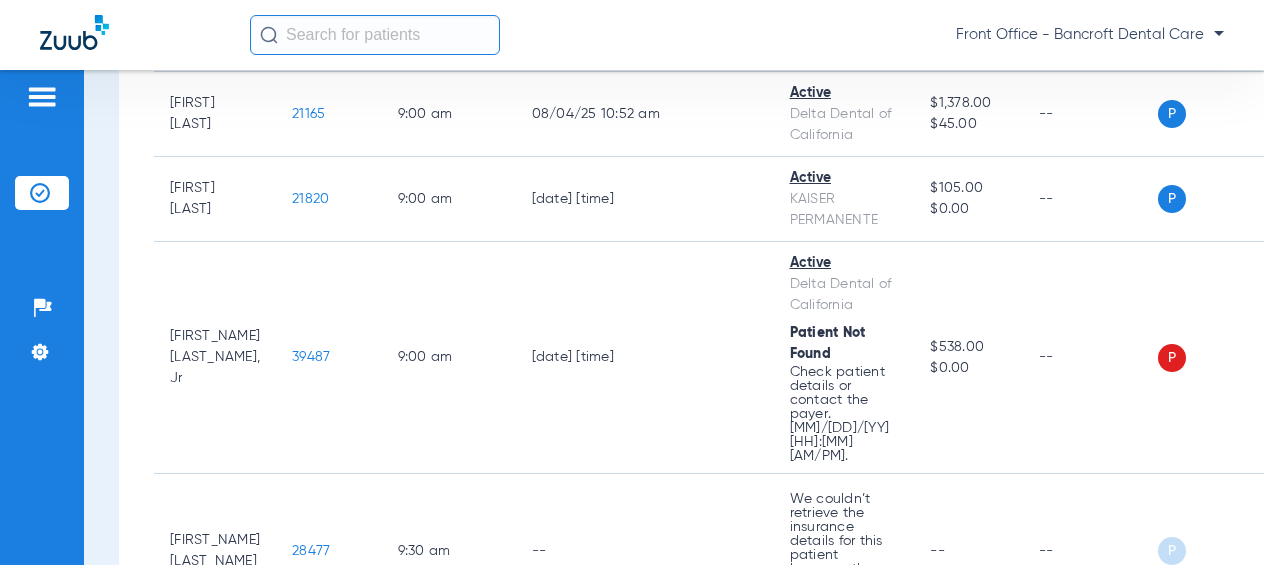 click on "39487" 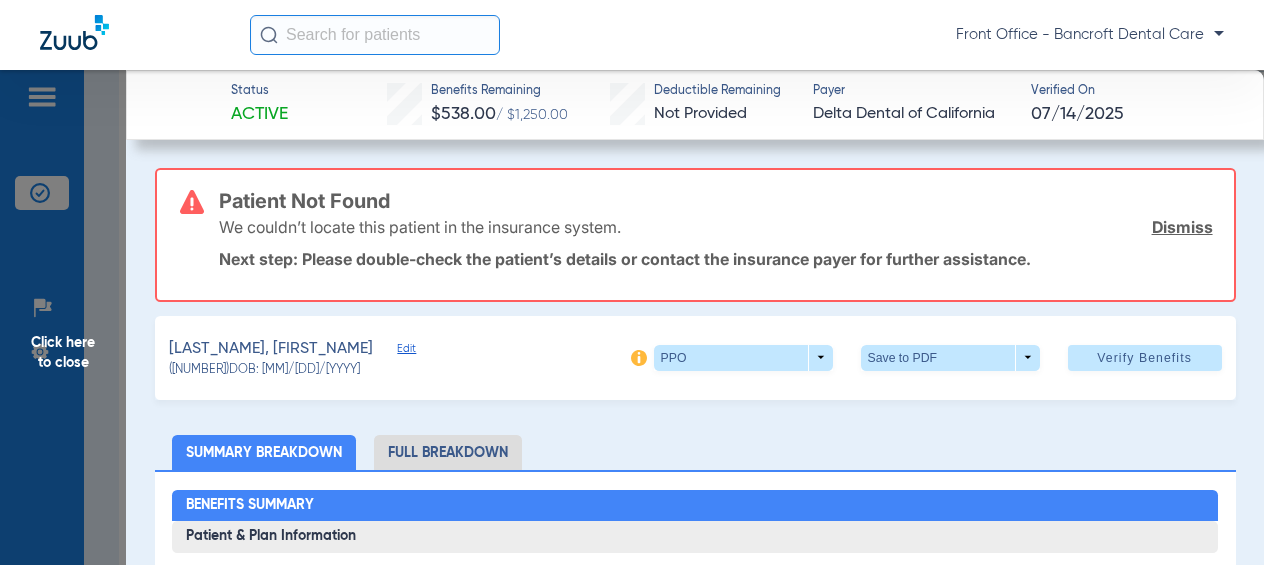 click on "Edit" 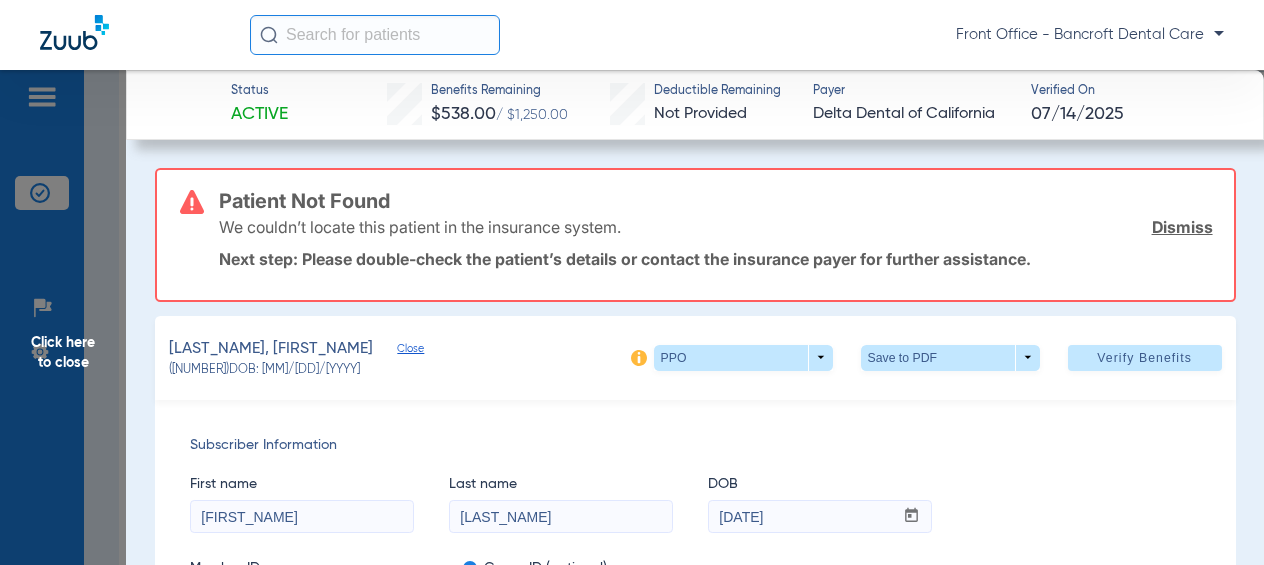 scroll, scrollTop: 400, scrollLeft: 0, axis: vertical 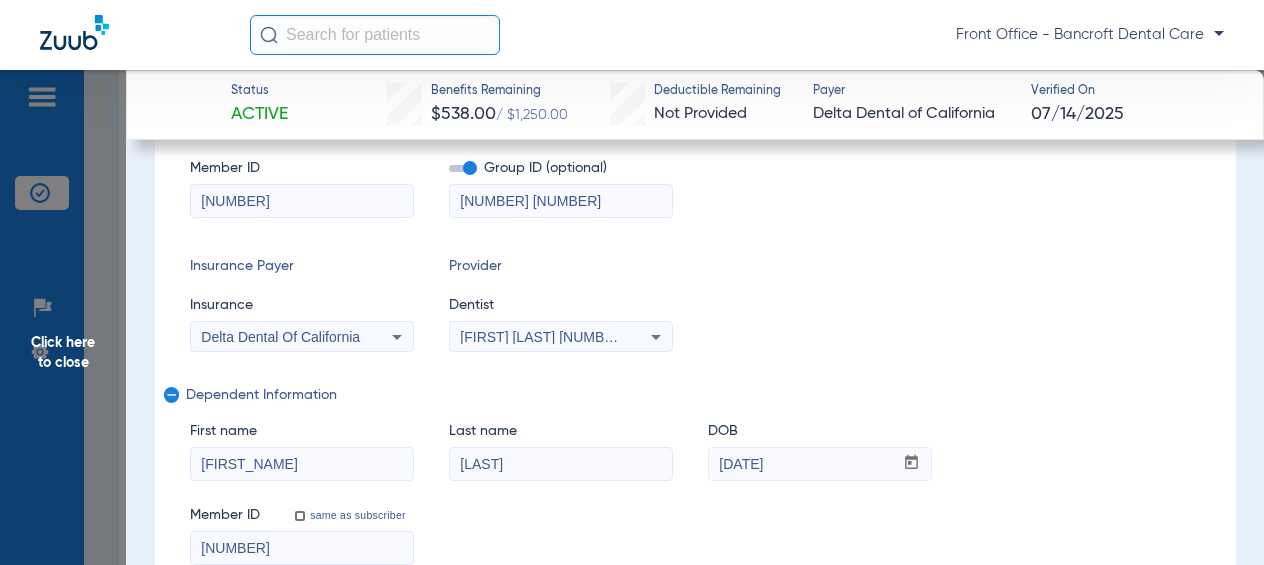 drag, startPoint x: 583, startPoint y: 187, endPoint x: 466, endPoint y: 193, distance: 117.15375 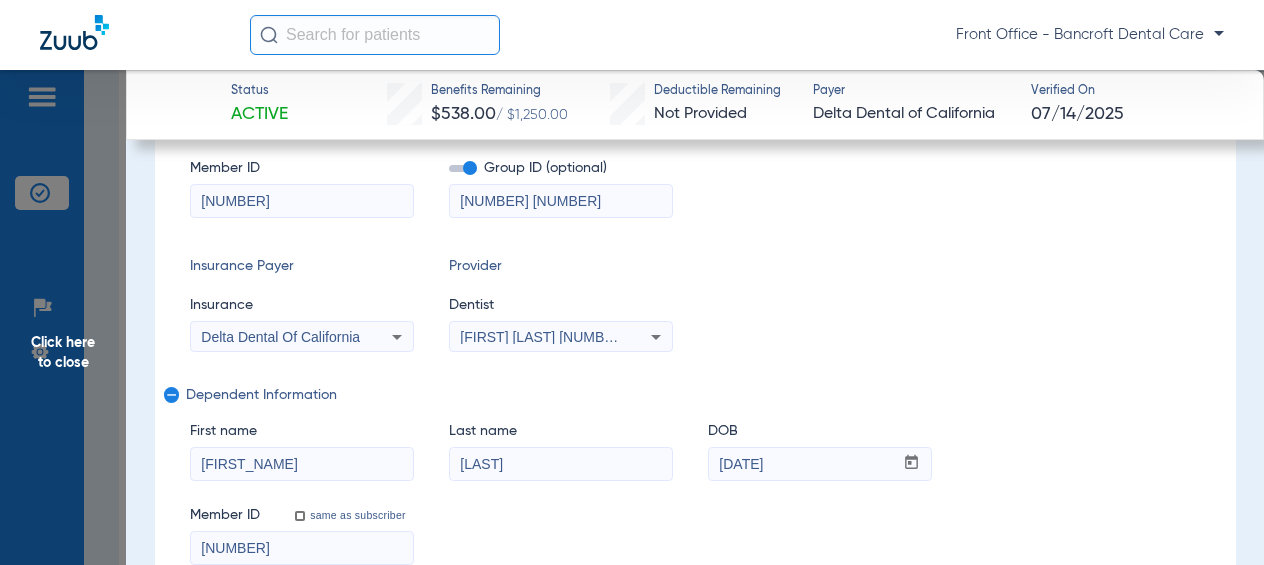 paste on "[POSTAL_CODE]" 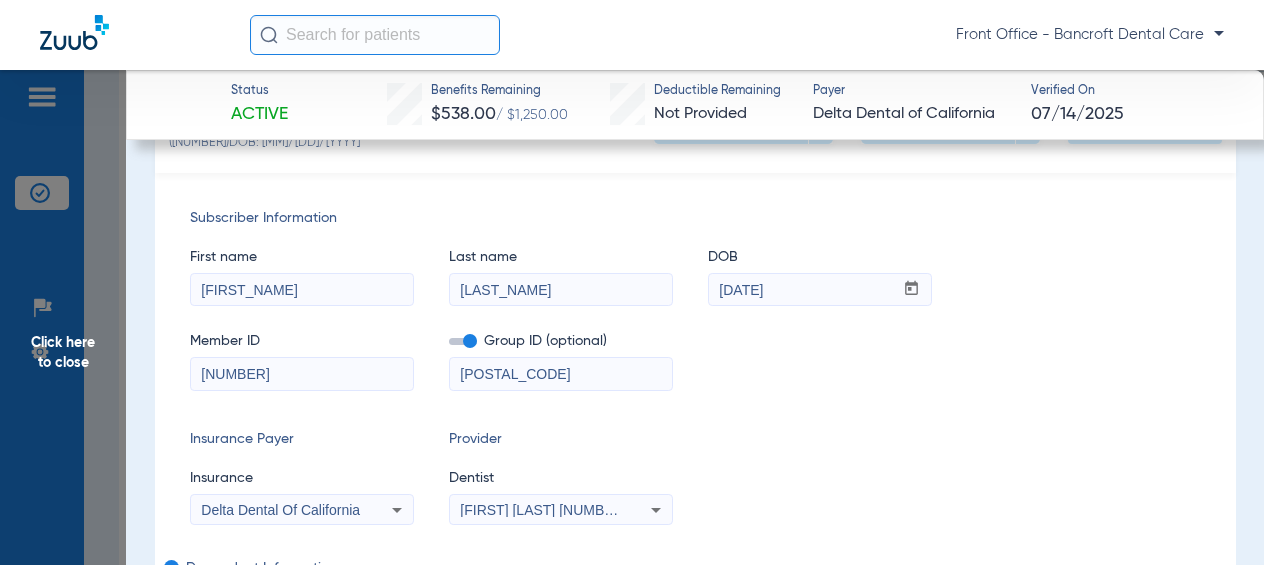 scroll, scrollTop: 200, scrollLeft: 0, axis: vertical 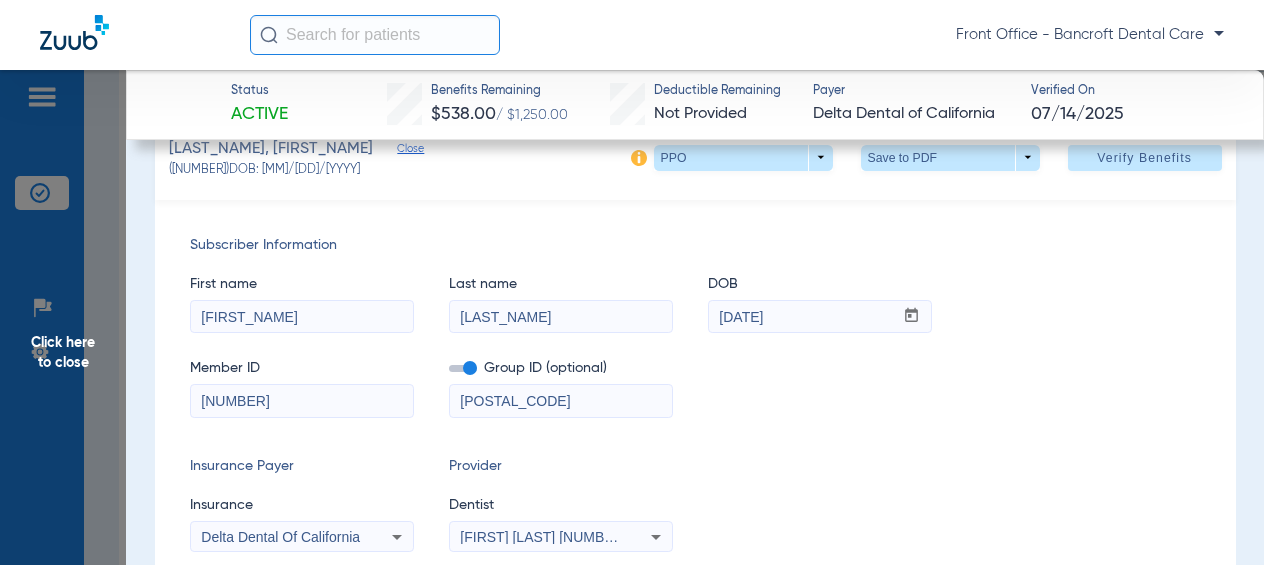 type on "[POSTAL_CODE]" 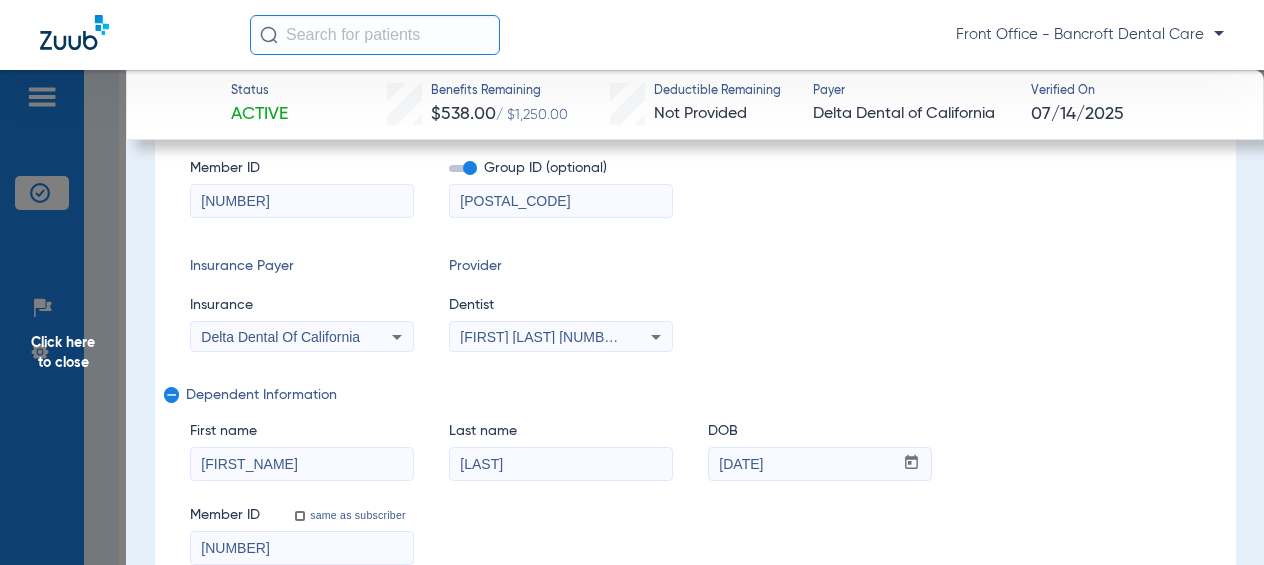 scroll, scrollTop: 300, scrollLeft: 0, axis: vertical 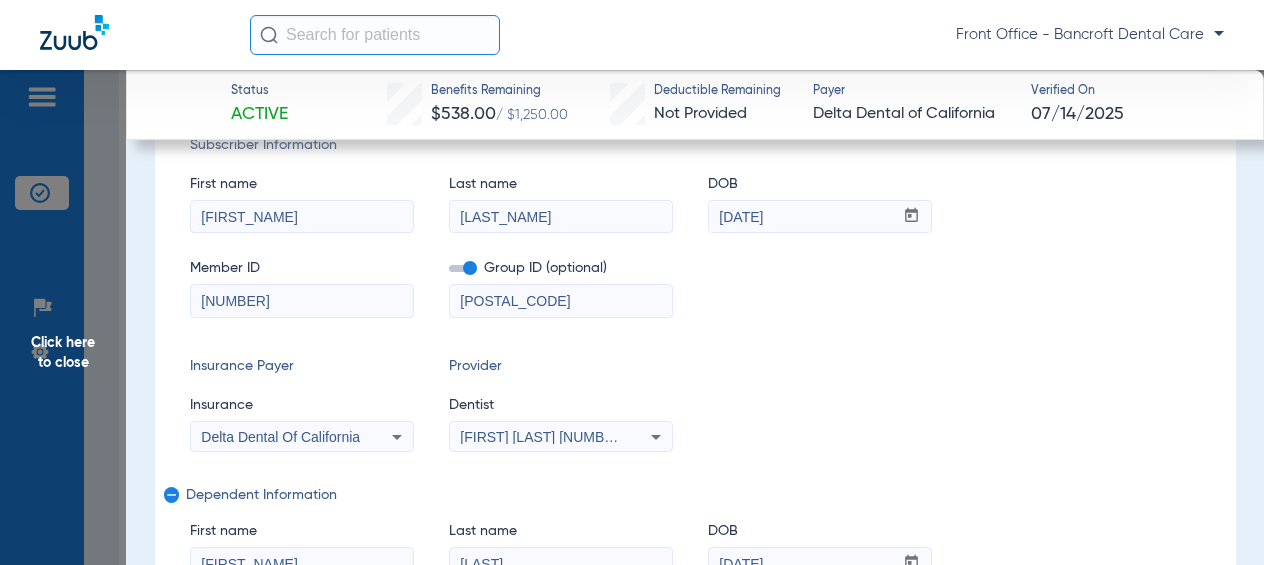 click on "[LAST_NAME]" at bounding box center (561, 217) 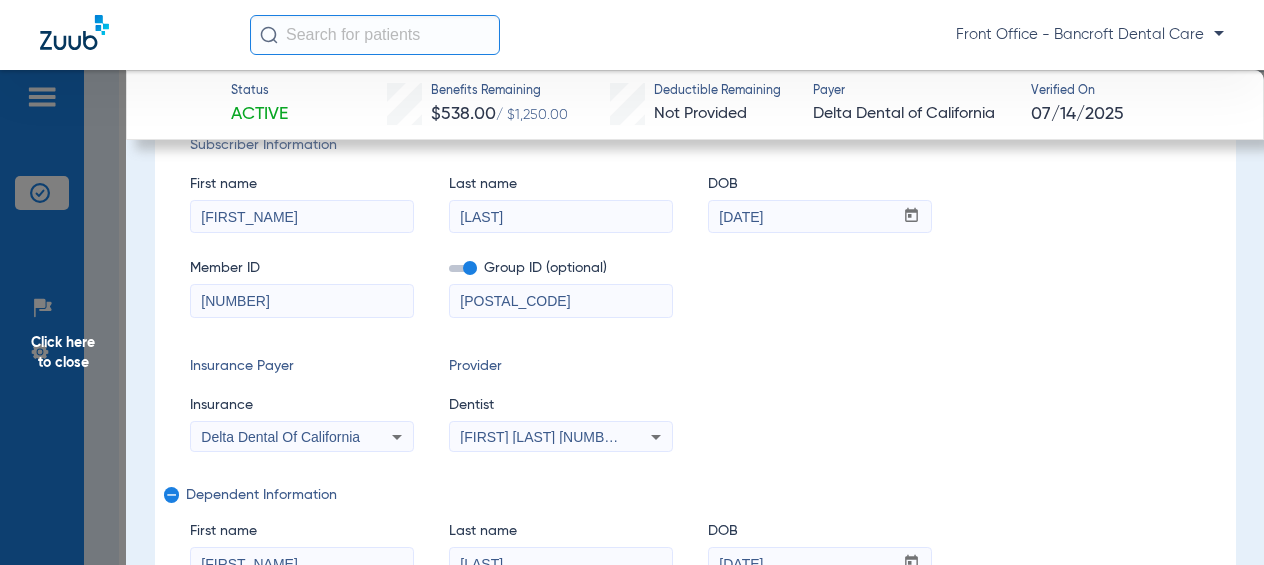 type on "[LAST]" 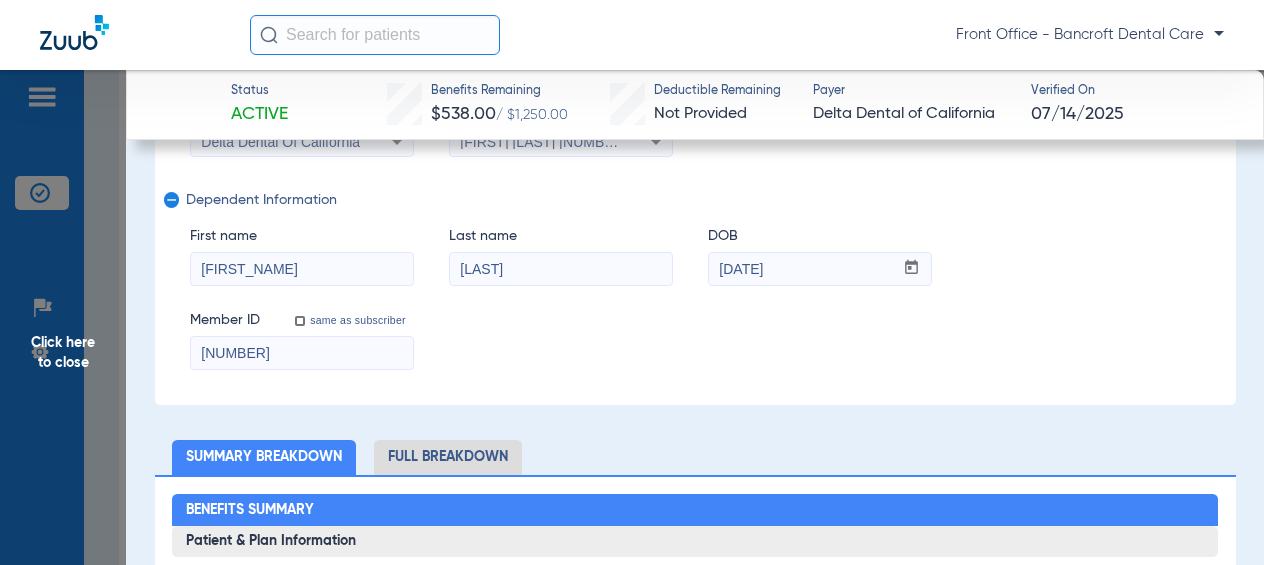scroll, scrollTop: 700, scrollLeft: 0, axis: vertical 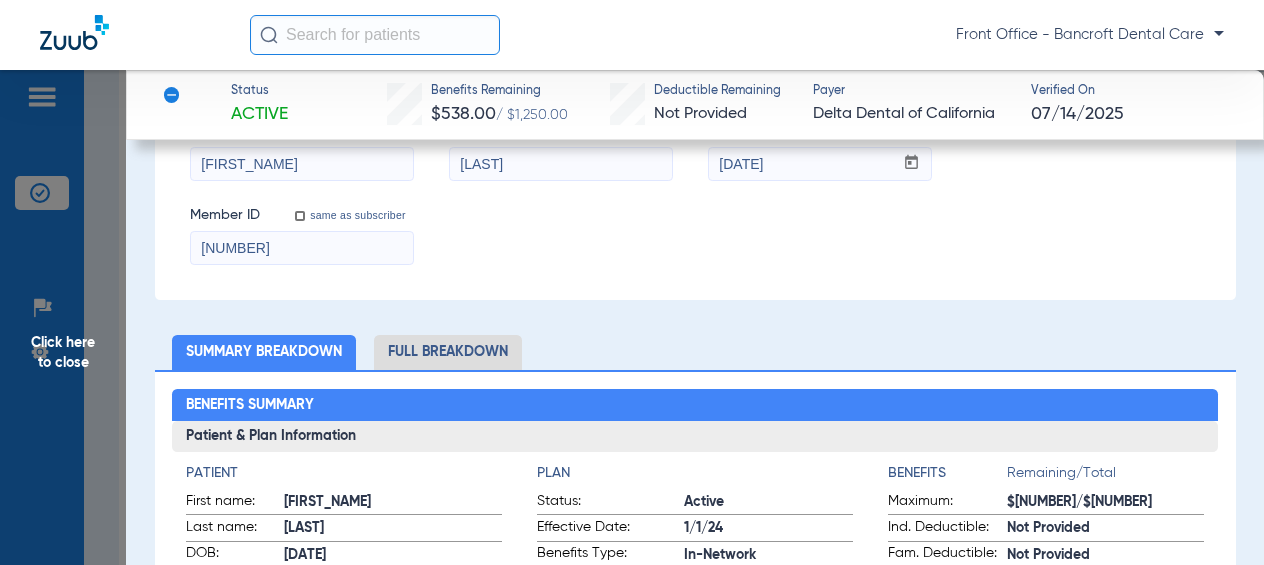 drag, startPoint x: 251, startPoint y: 247, endPoint x: 125, endPoint y: 248, distance: 126.00397 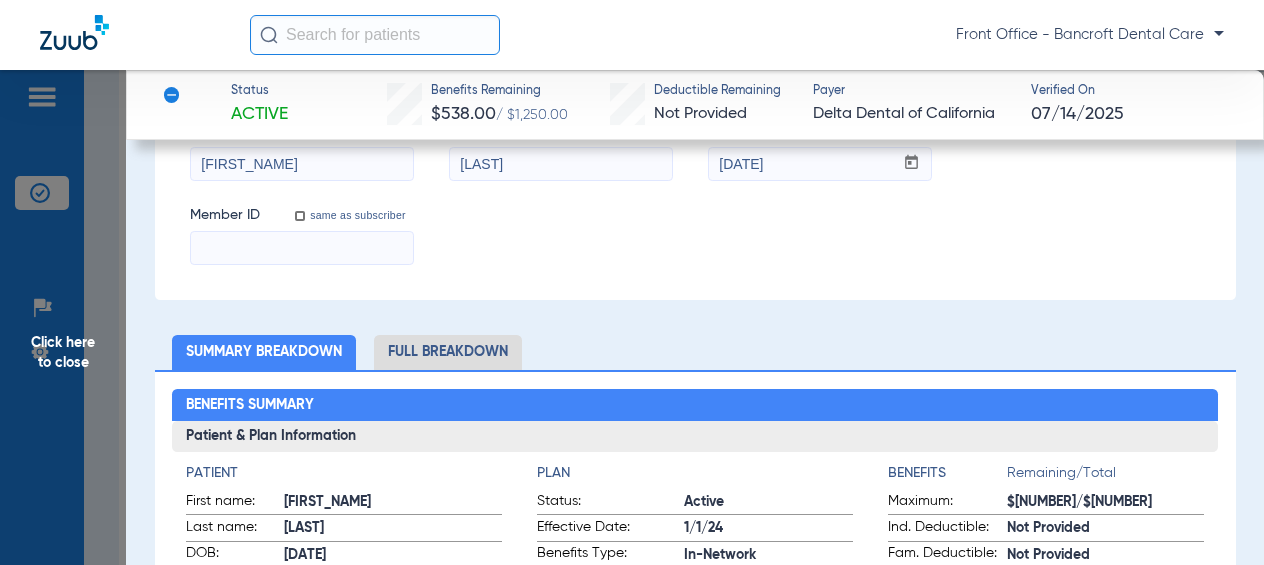 type 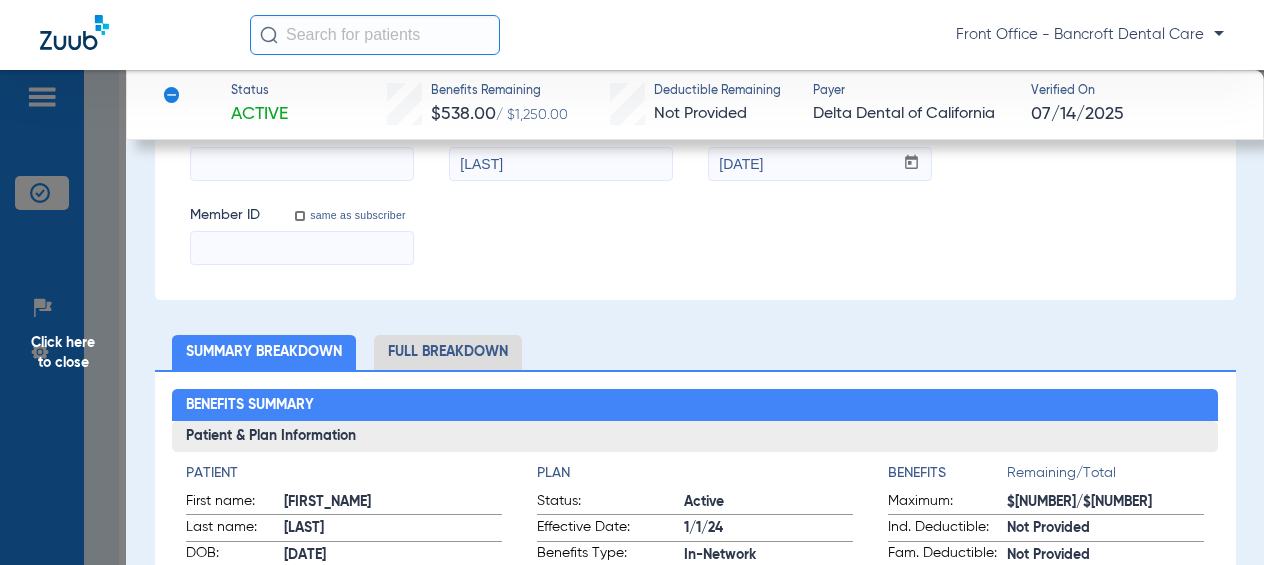 type 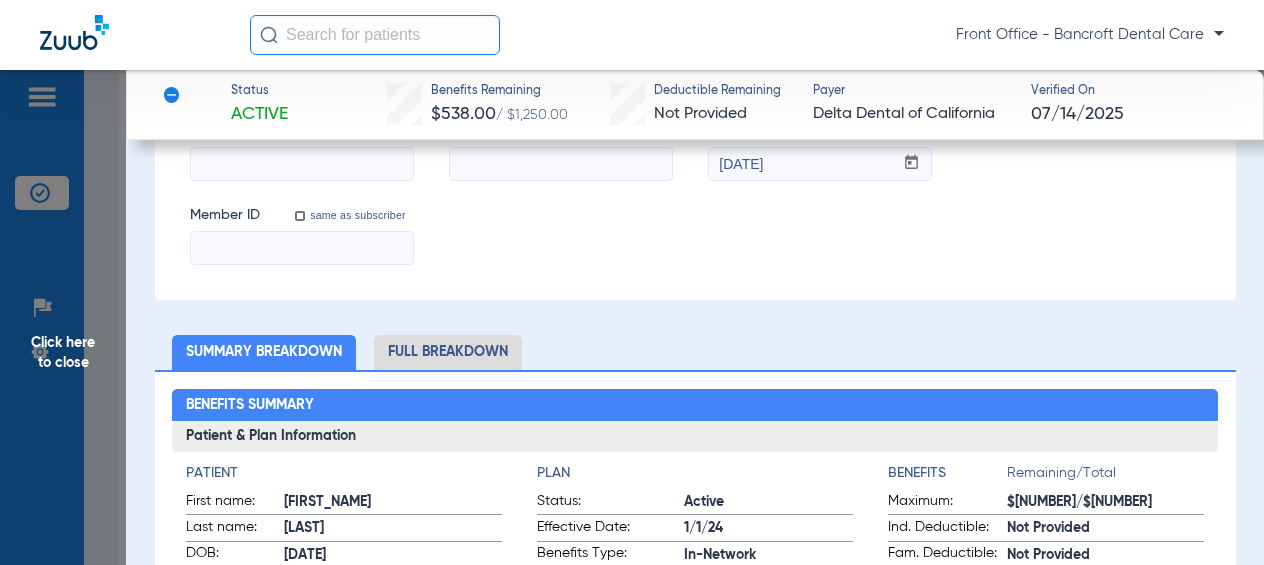 type 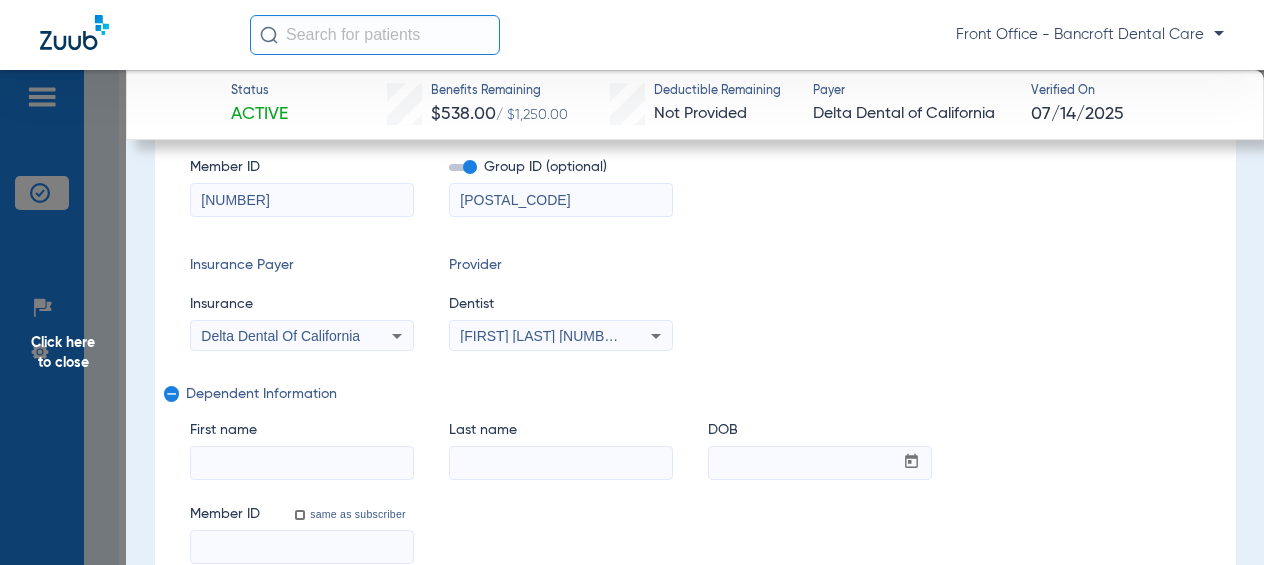 scroll, scrollTop: 400, scrollLeft: 0, axis: vertical 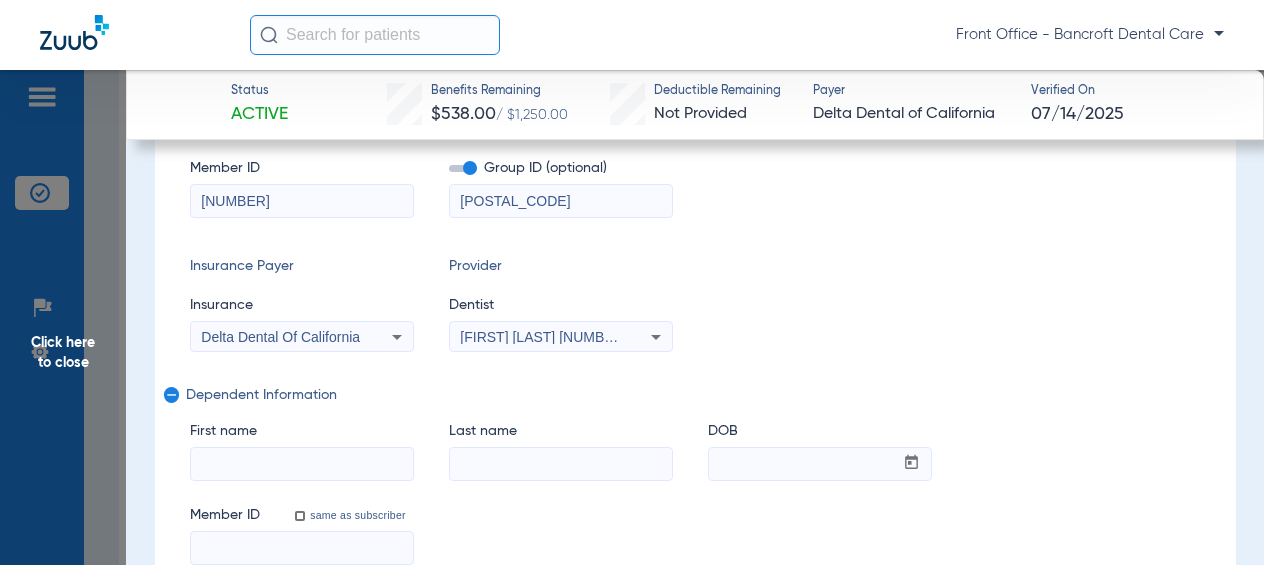 click on "remove" 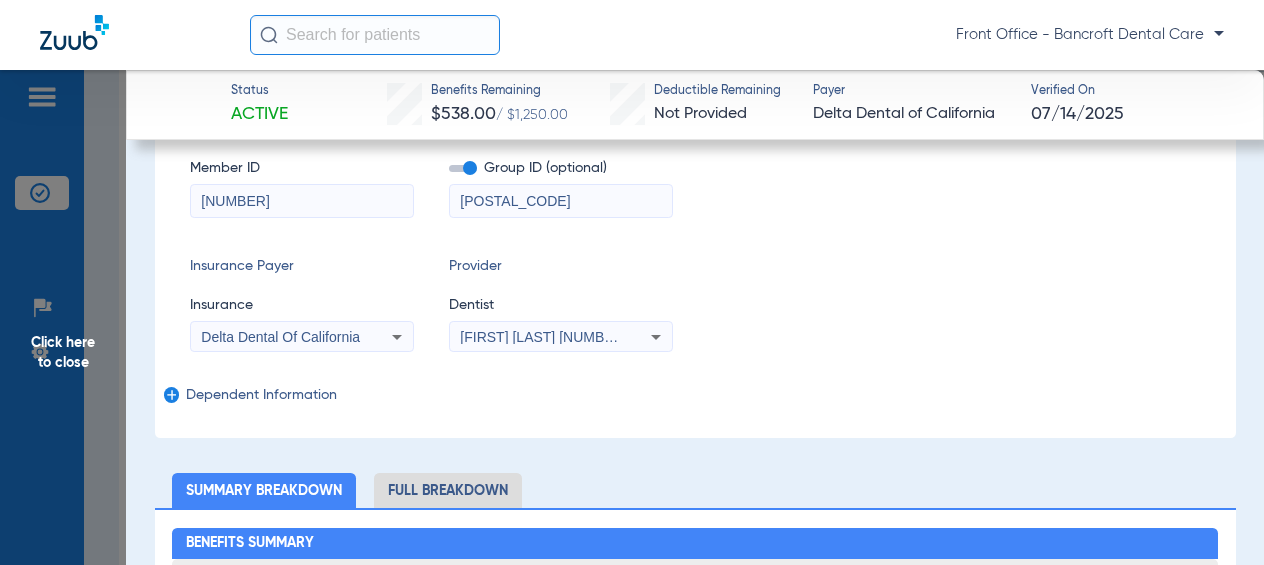 drag, startPoint x: 287, startPoint y: 203, endPoint x: 184, endPoint y: 206, distance: 103.04368 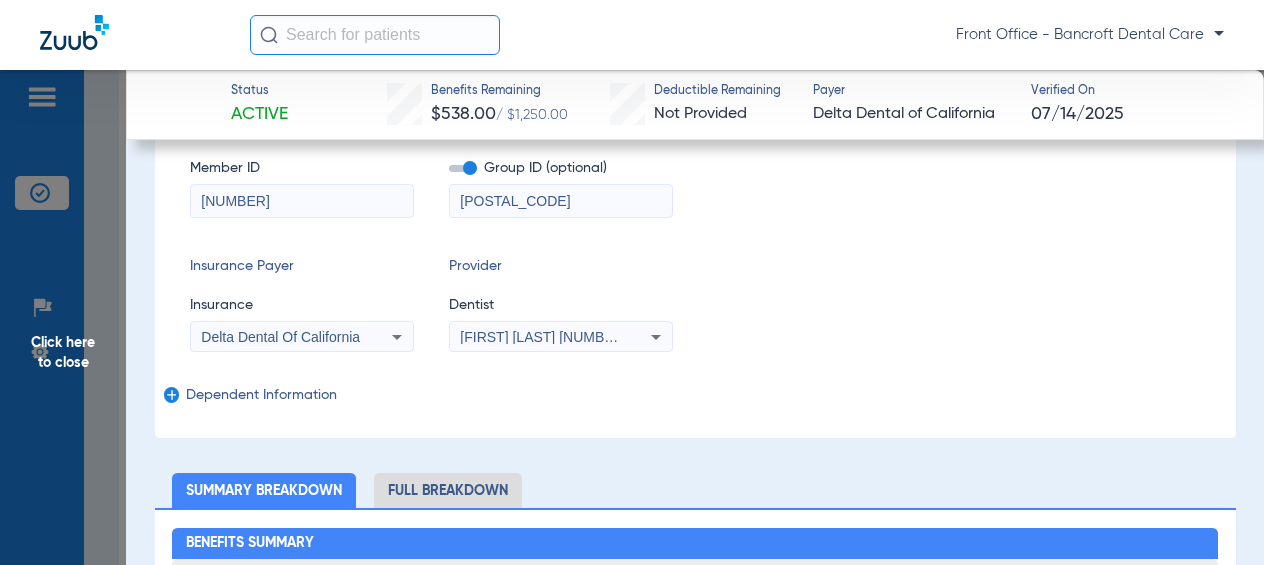 paste on "[NUMBER]" 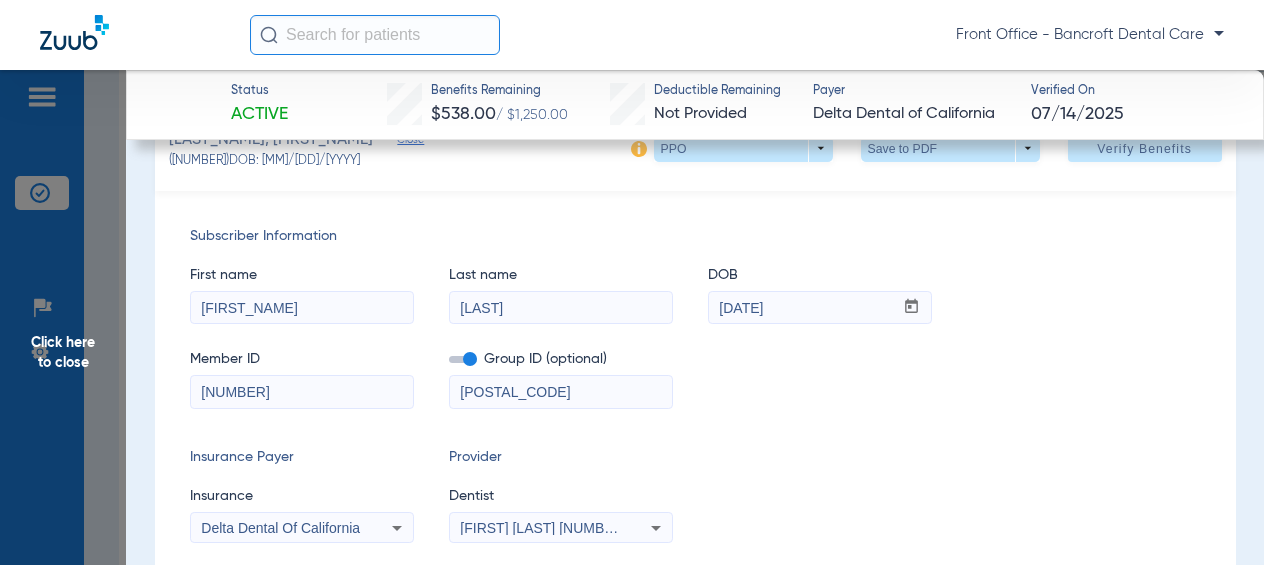 scroll, scrollTop: 200, scrollLeft: 0, axis: vertical 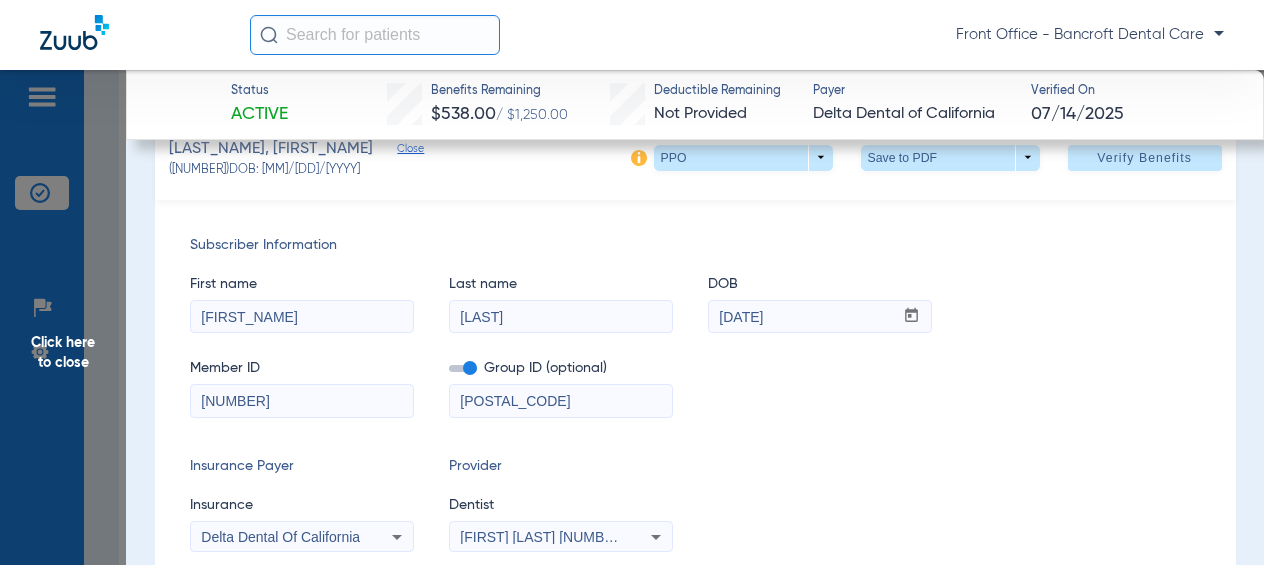 type on "[NUMBER]" 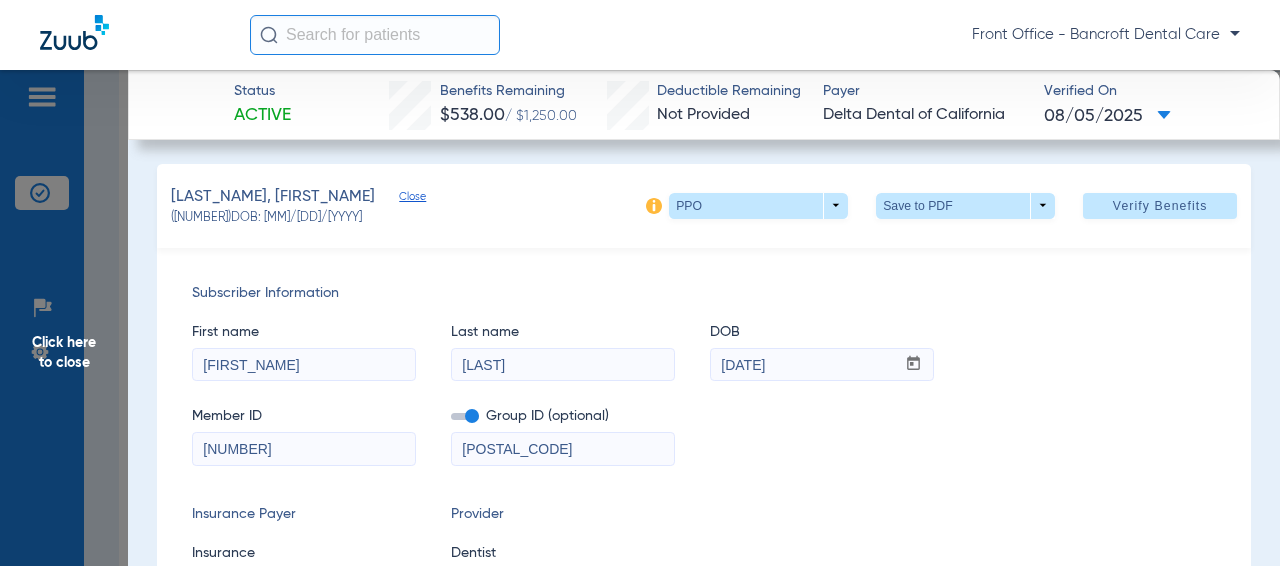 scroll, scrollTop: 0, scrollLeft: 0, axis: both 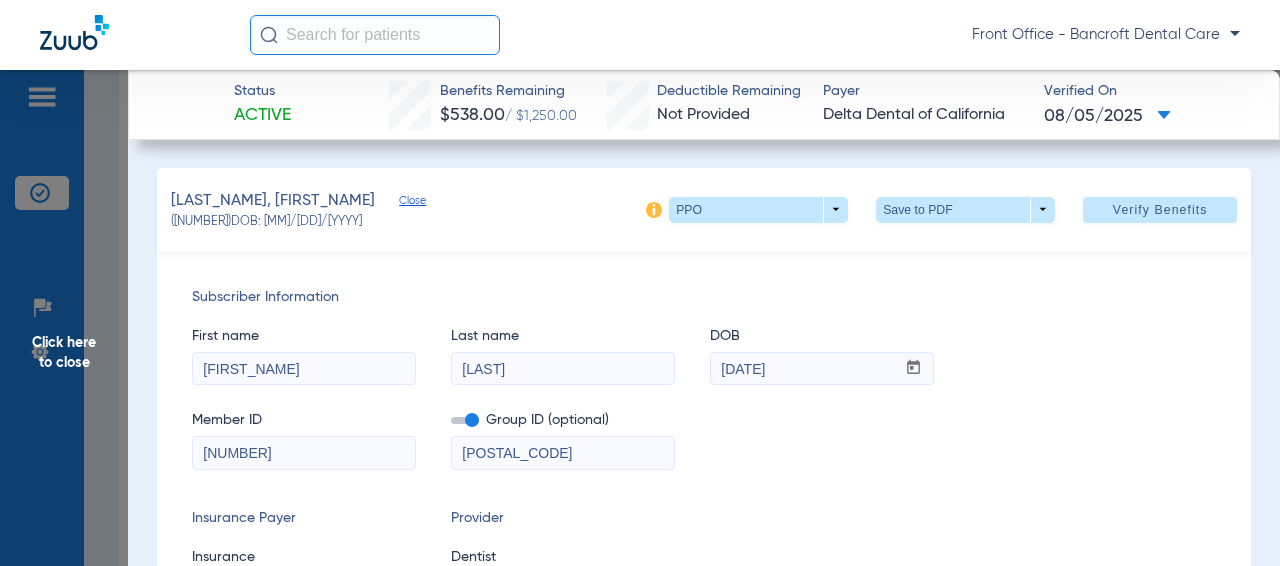 click on "Click here to close" 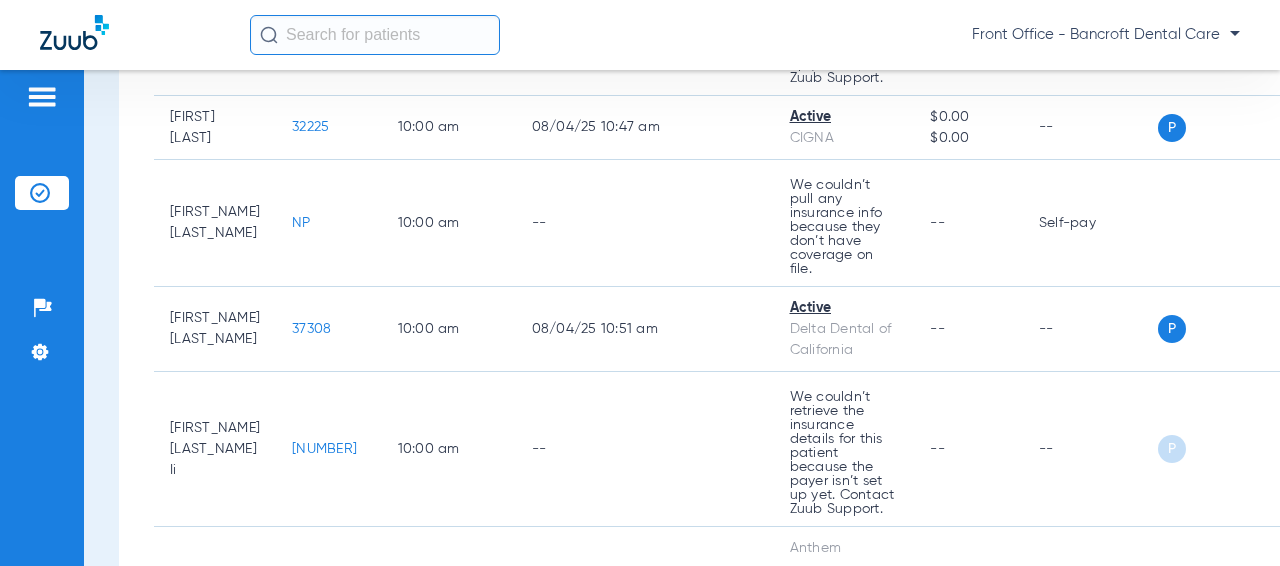 scroll, scrollTop: 2600, scrollLeft: 0, axis: vertical 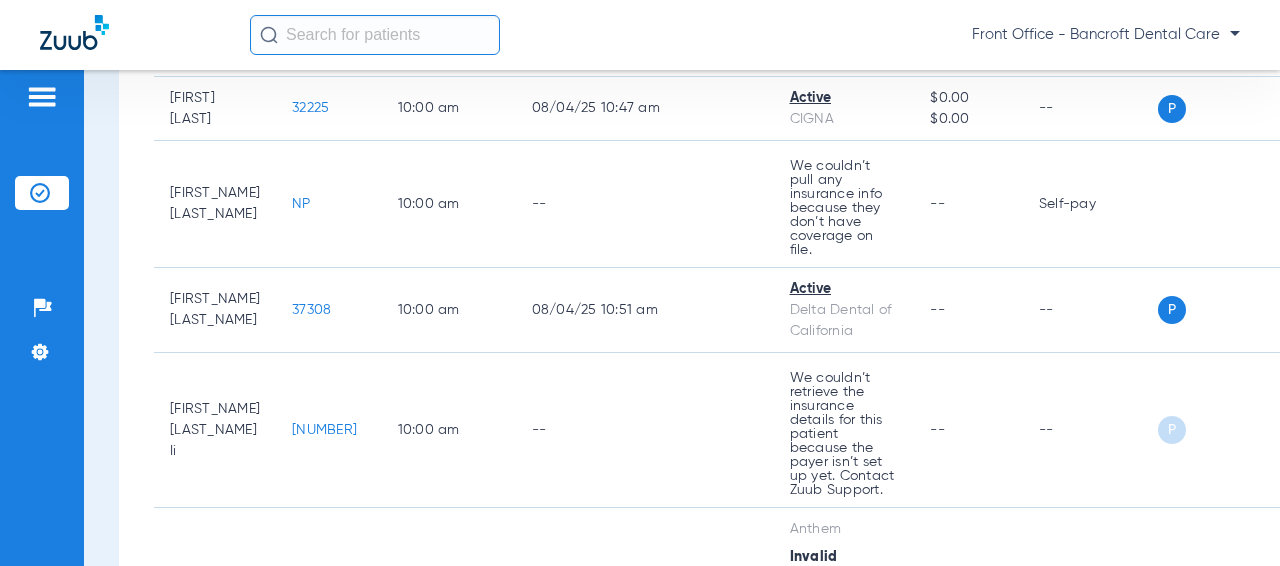 click on "[NUMBER]" 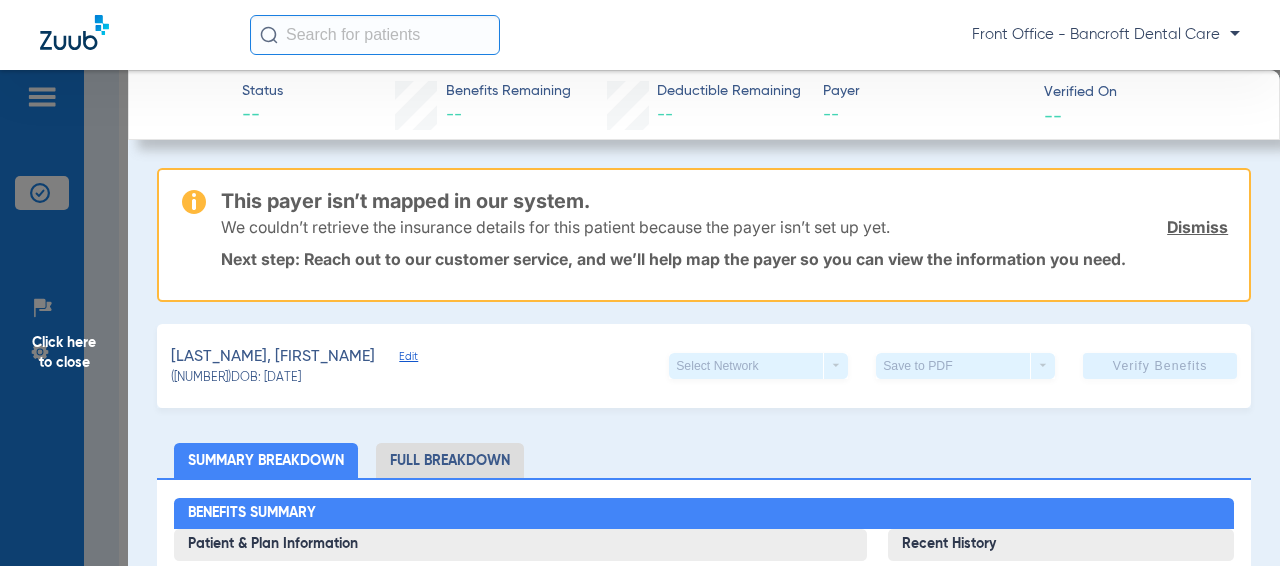 click on "Click here to close" 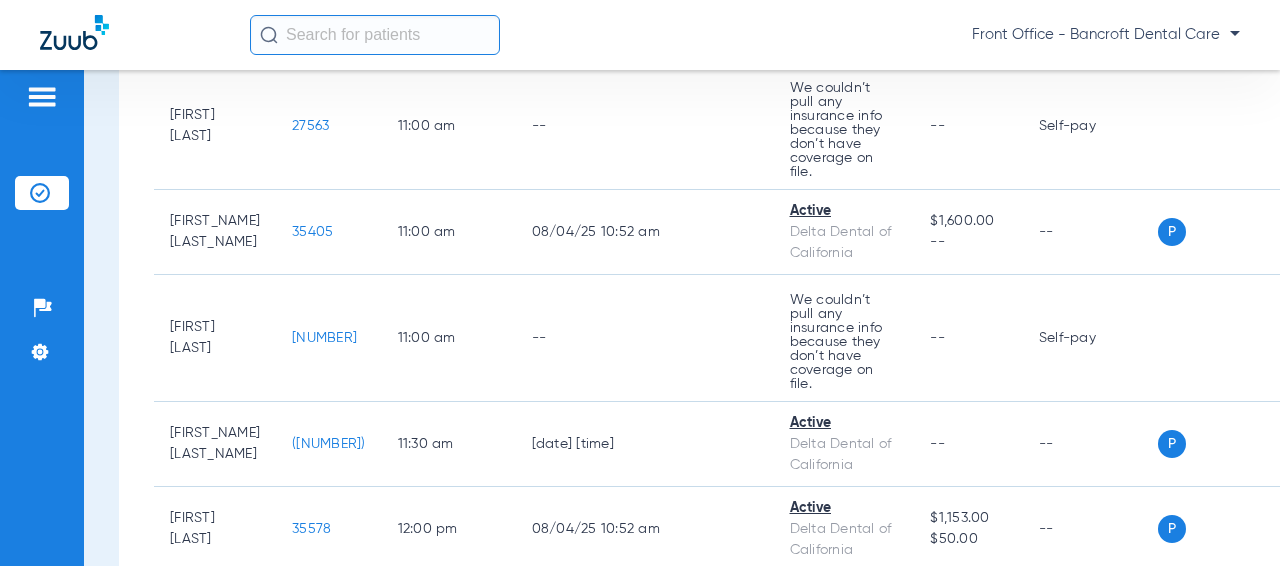 scroll, scrollTop: 4600, scrollLeft: 0, axis: vertical 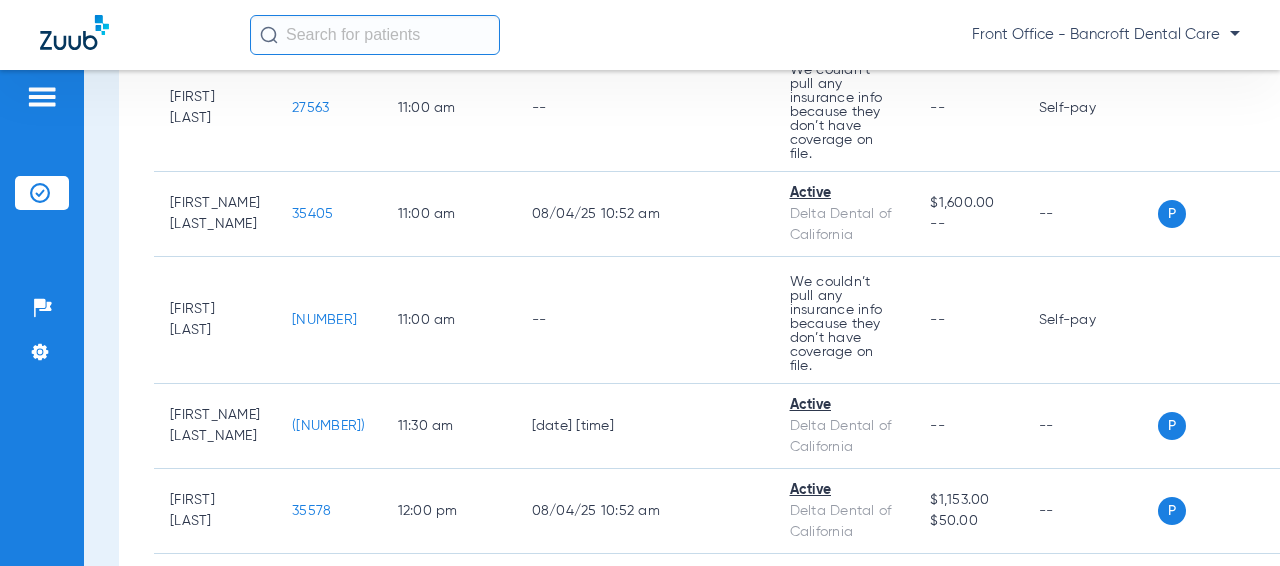 click 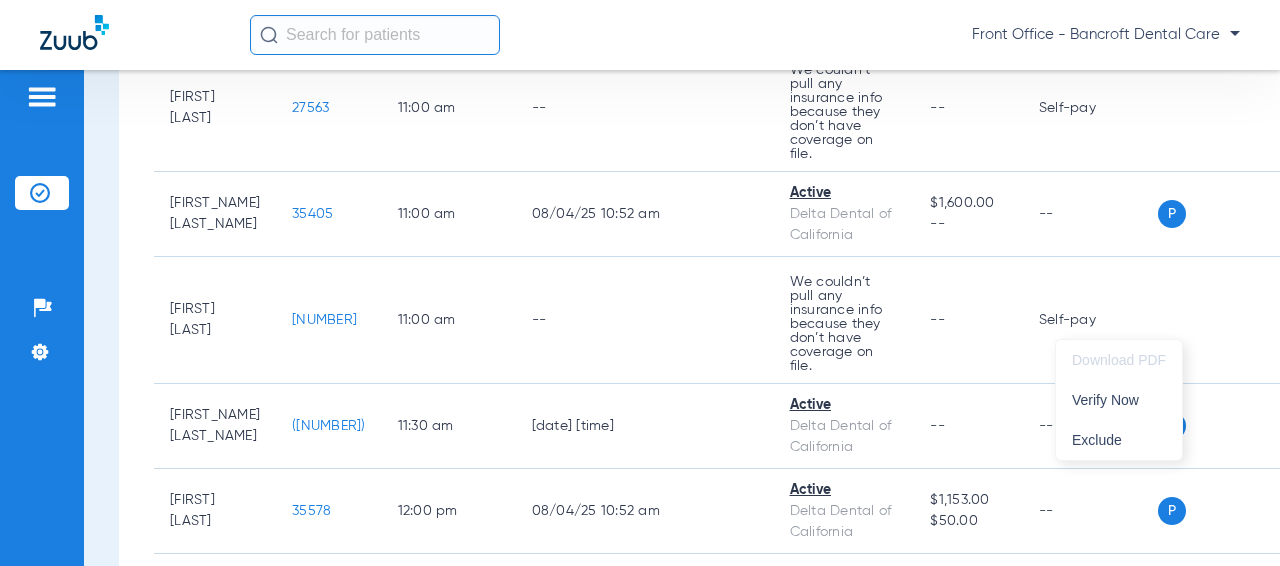 click at bounding box center [640, 283] 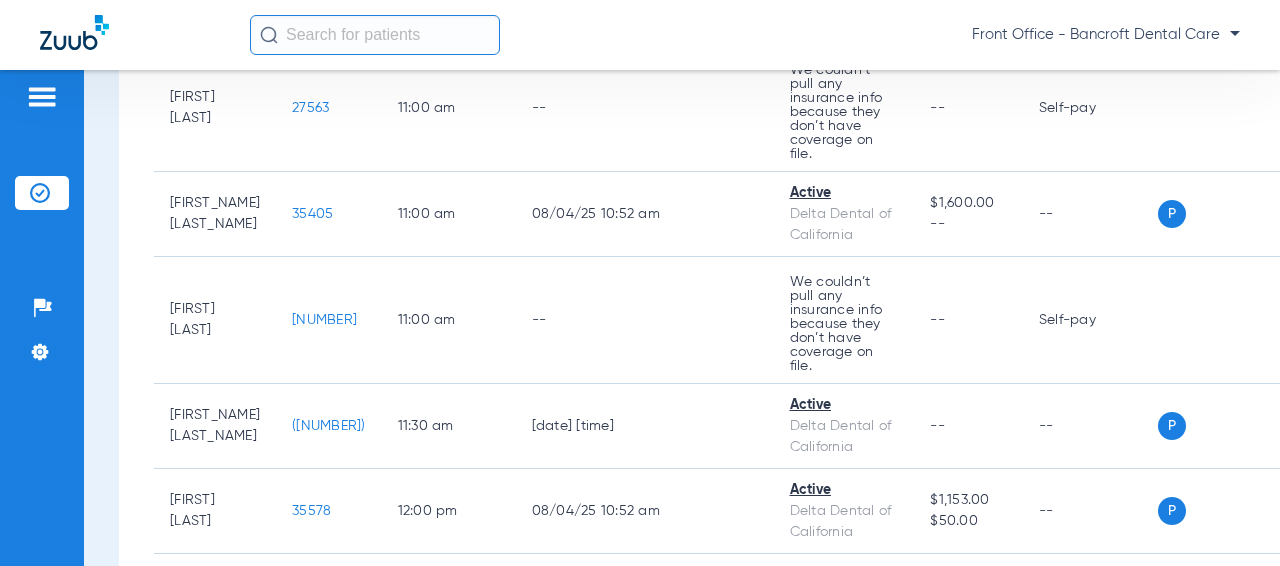 click on "([NUMBER])" 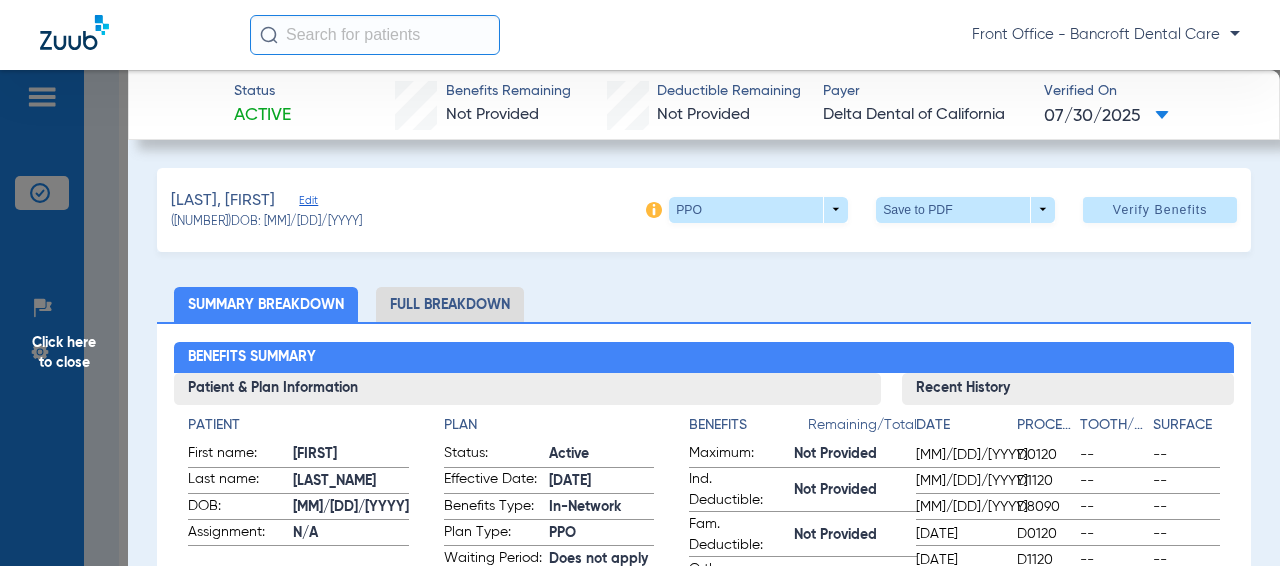 click on "[LAST], [FIRST]   Edit" 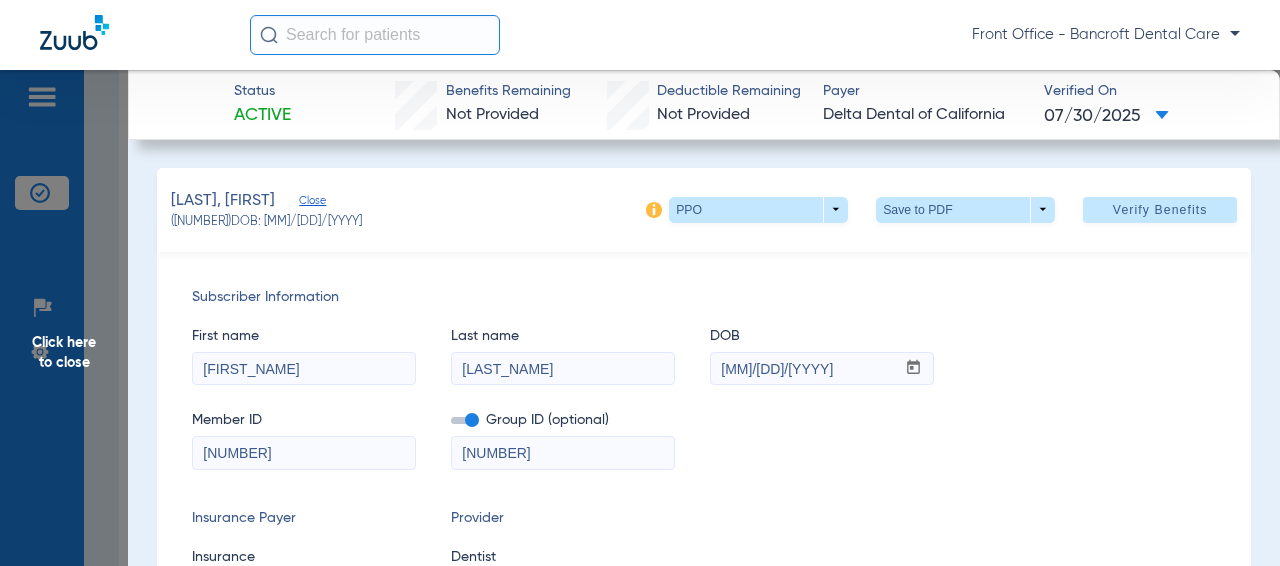 scroll, scrollTop: 100, scrollLeft: 0, axis: vertical 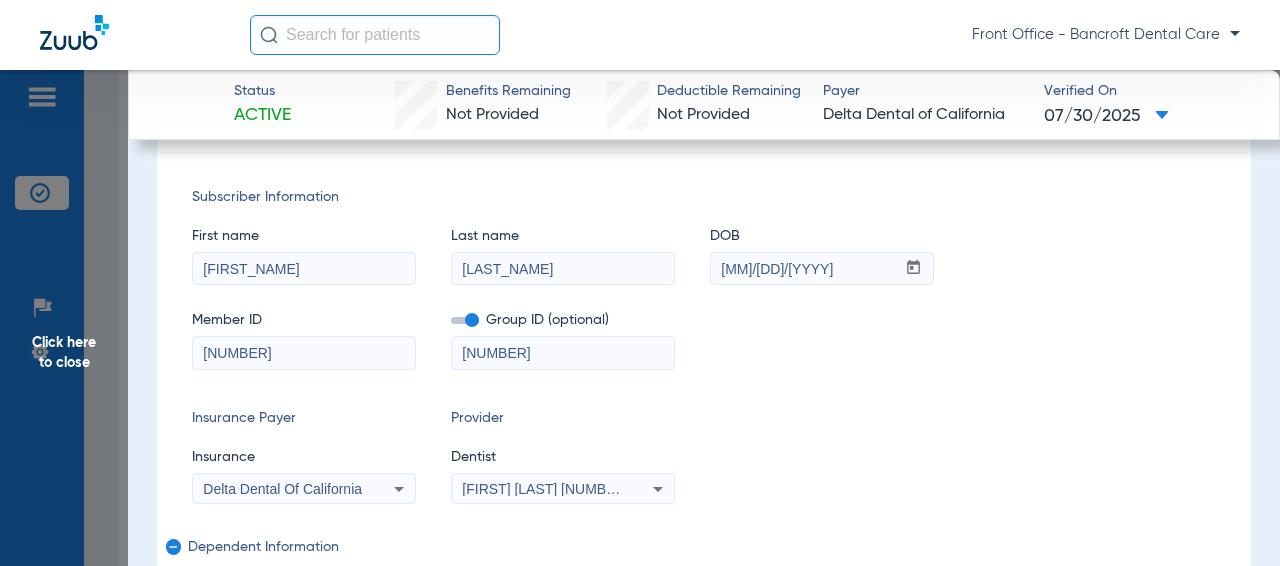 drag, startPoint x: 486, startPoint y: 354, endPoint x: 504, endPoint y: 358, distance: 18.439089 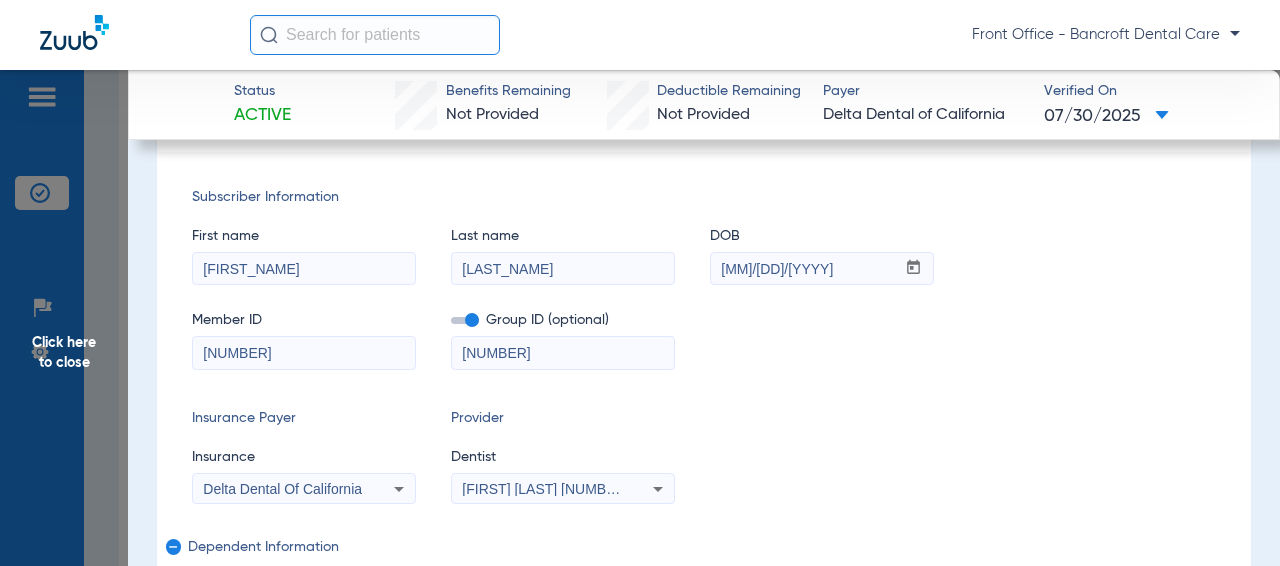 paste on "-" 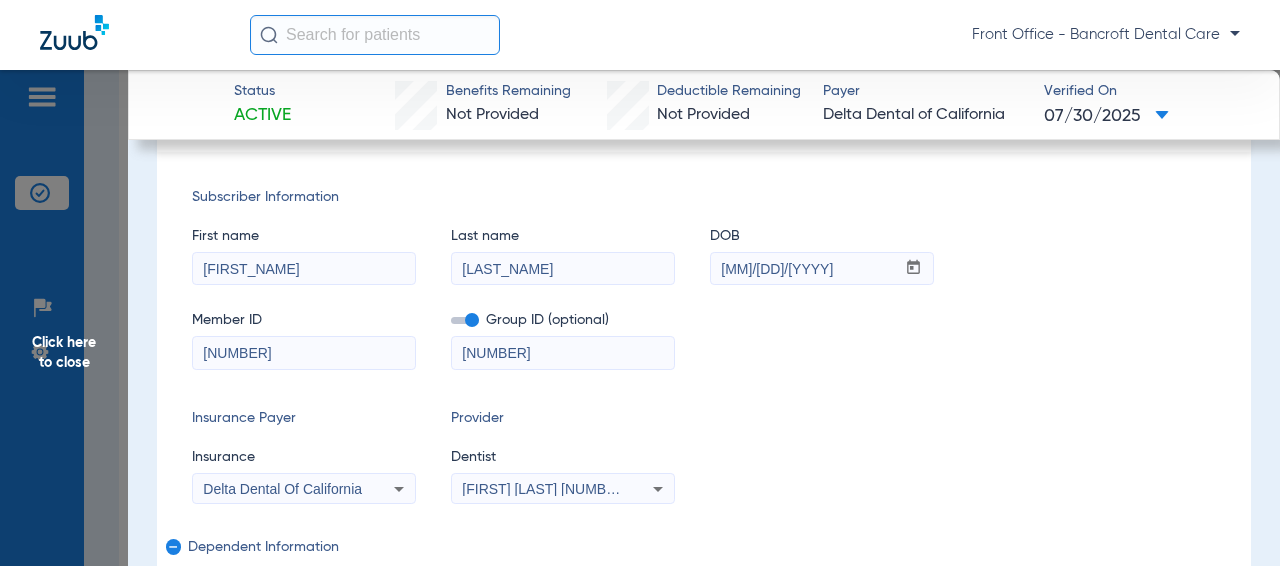 drag, startPoint x: 220, startPoint y: 364, endPoint x: 187, endPoint y: 358, distance: 33.54102 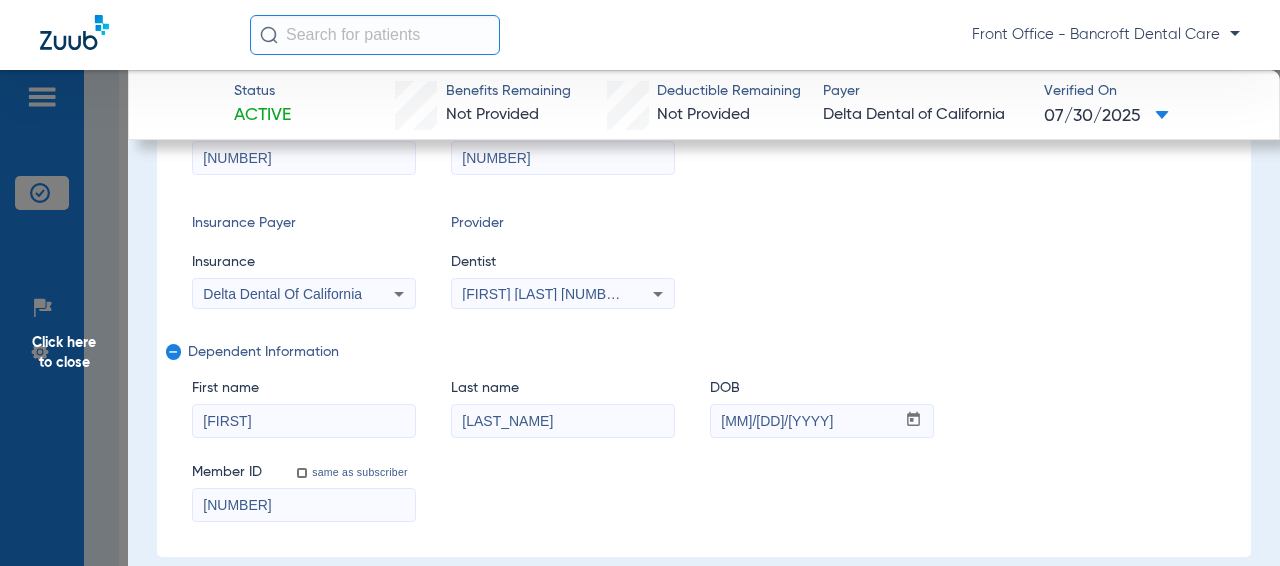 scroll, scrollTop: 300, scrollLeft: 0, axis: vertical 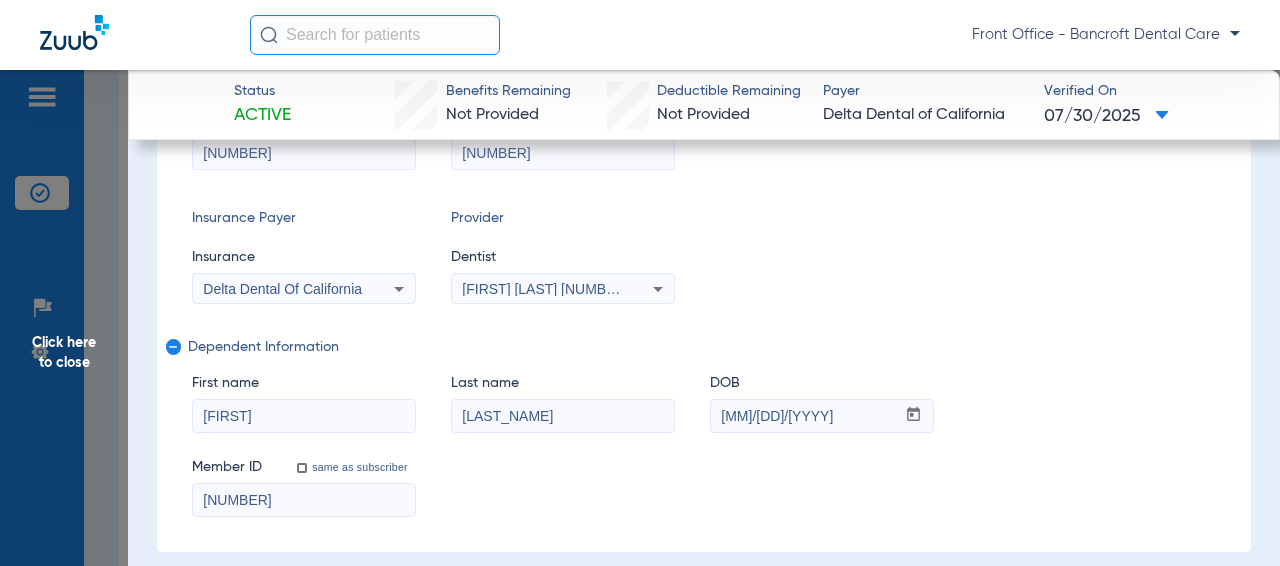 click on "[LAST_NAME]" at bounding box center (563, 416) 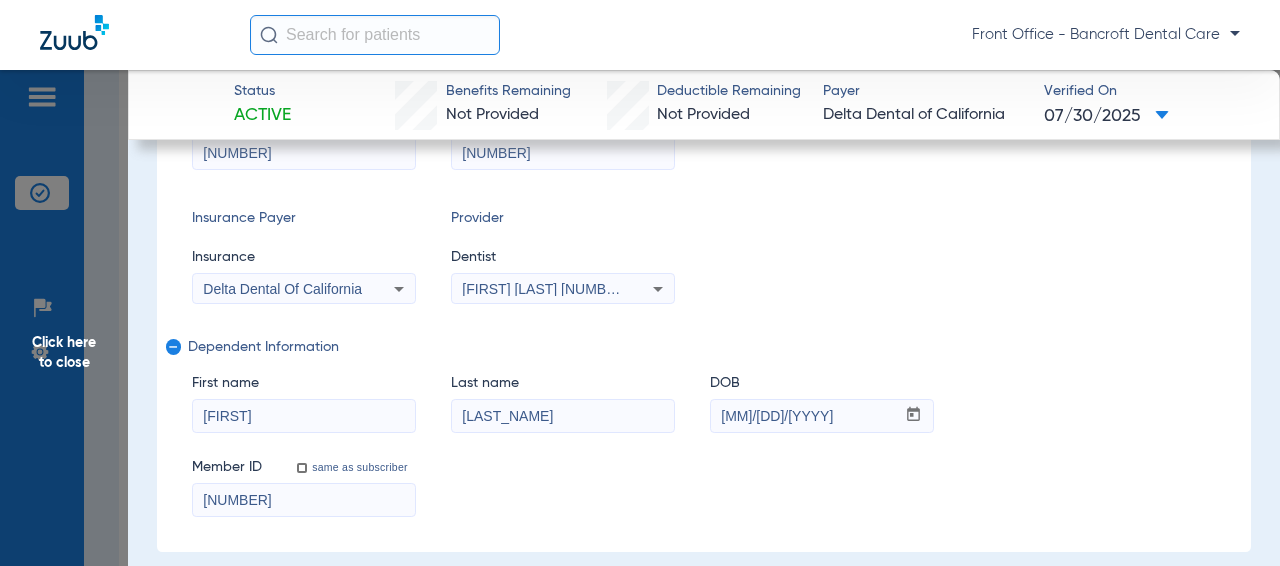 type on "[LAST_NAME]" 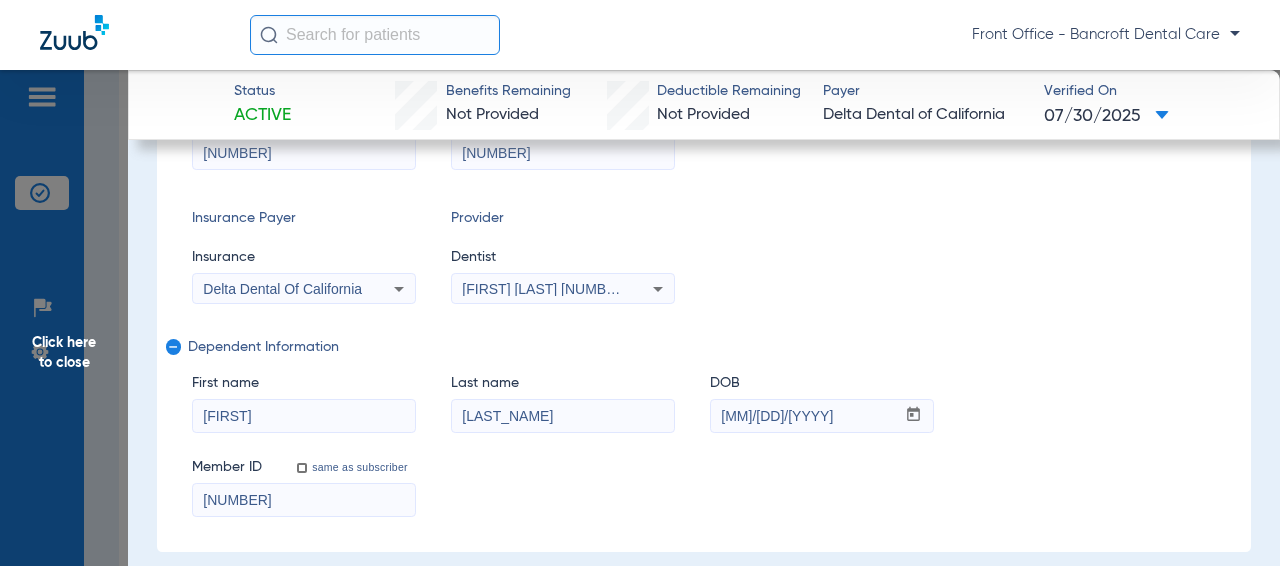 drag, startPoint x: 302, startPoint y: 505, endPoint x: 266, endPoint y: 509, distance: 36.221542 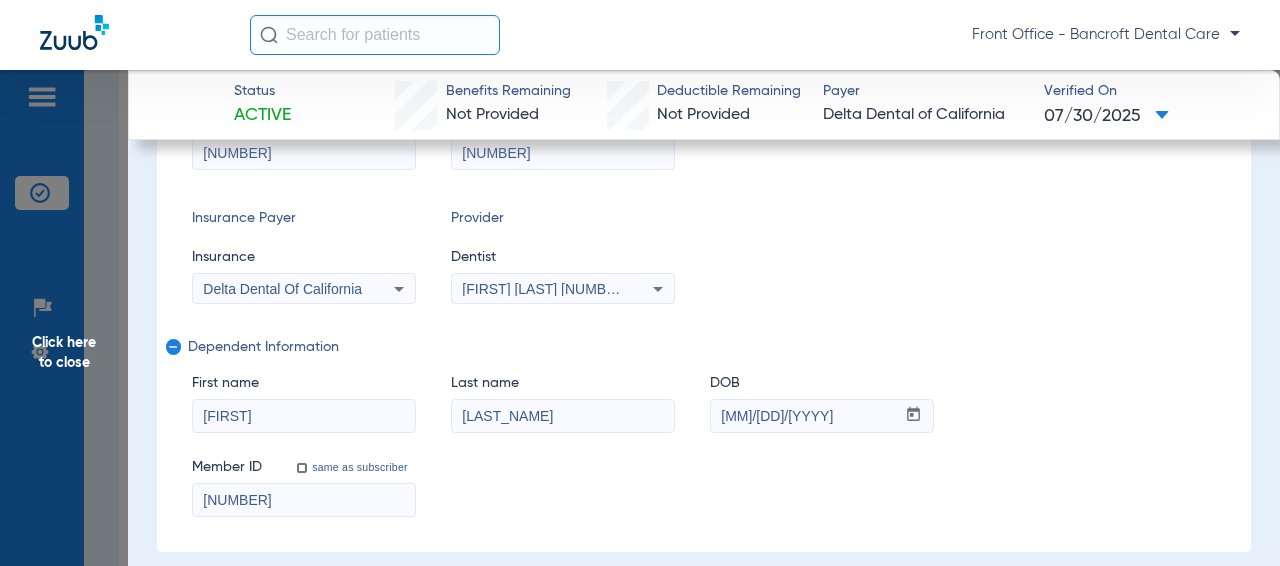 paste on "2" 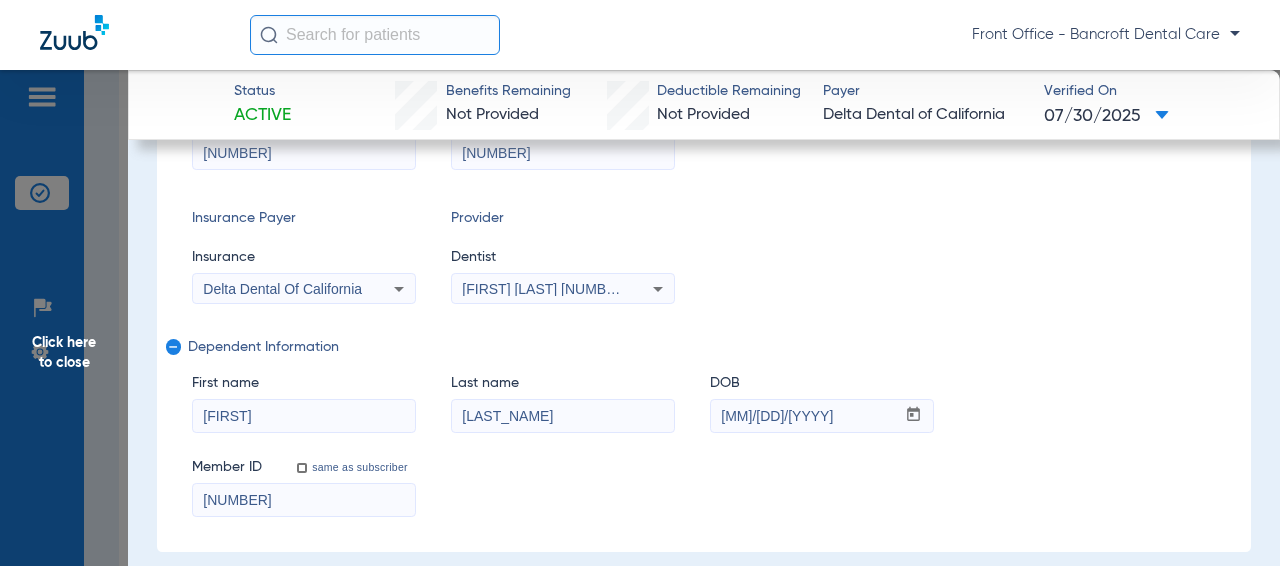 click on "[FIRST]" at bounding box center (304, 416) 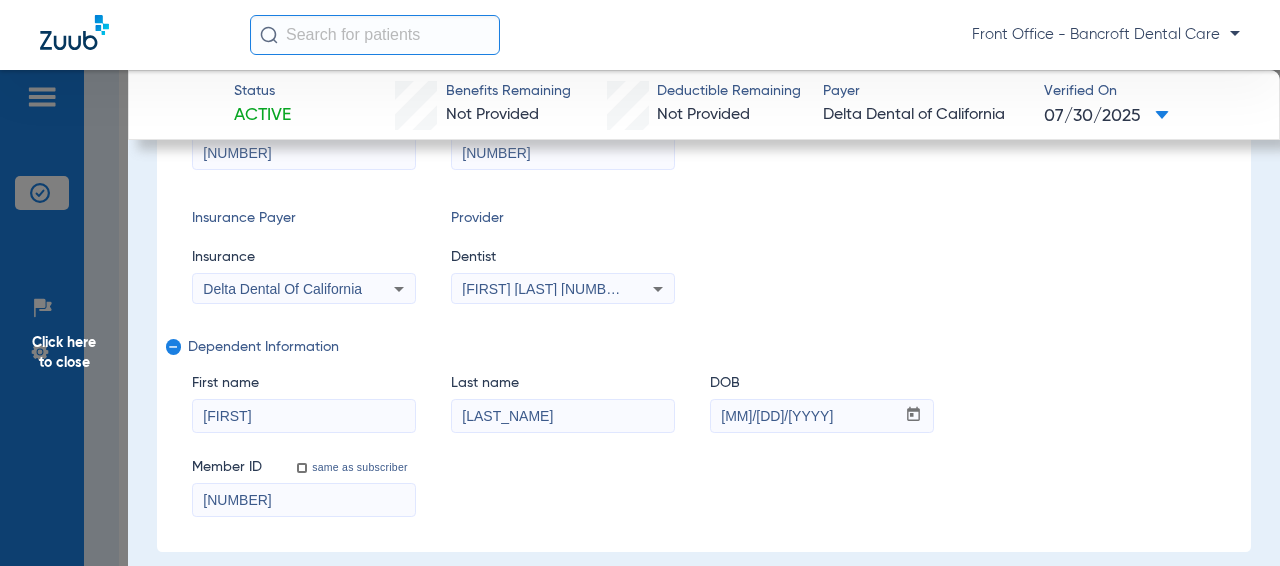 type on "[FIRST]" 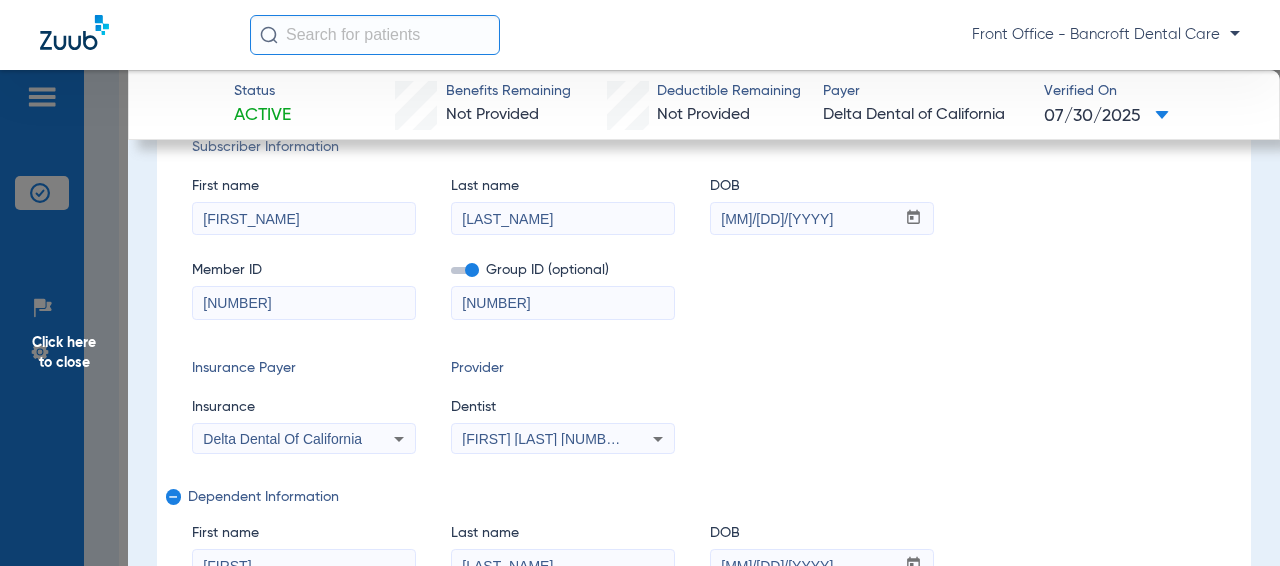 scroll, scrollTop: 0, scrollLeft: 0, axis: both 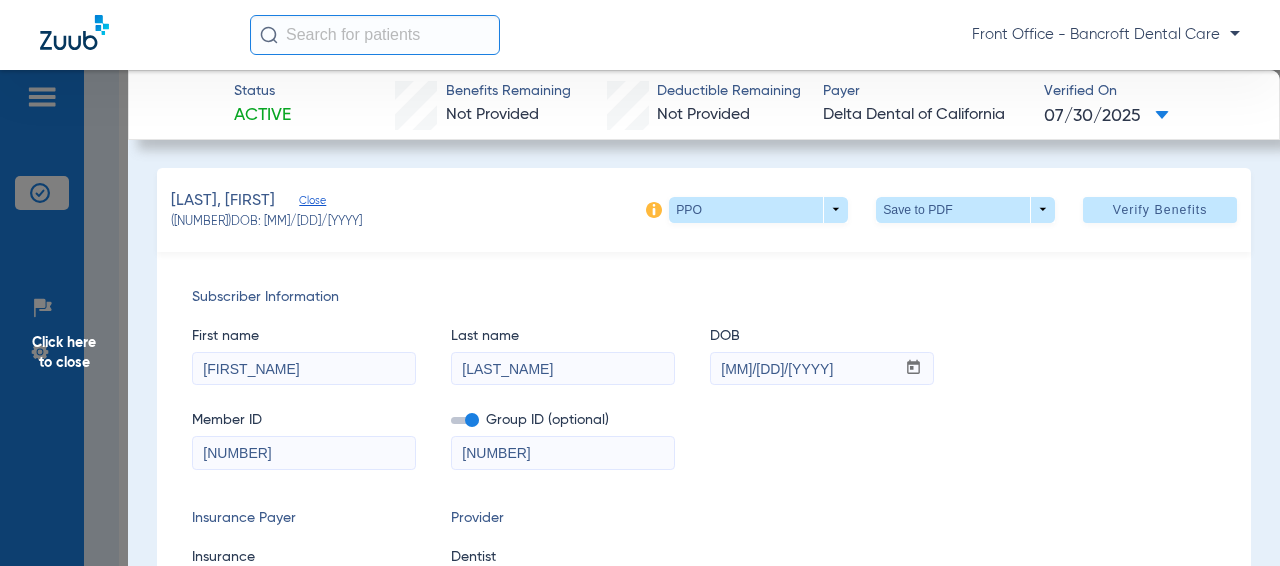click on "Verify Benefits" 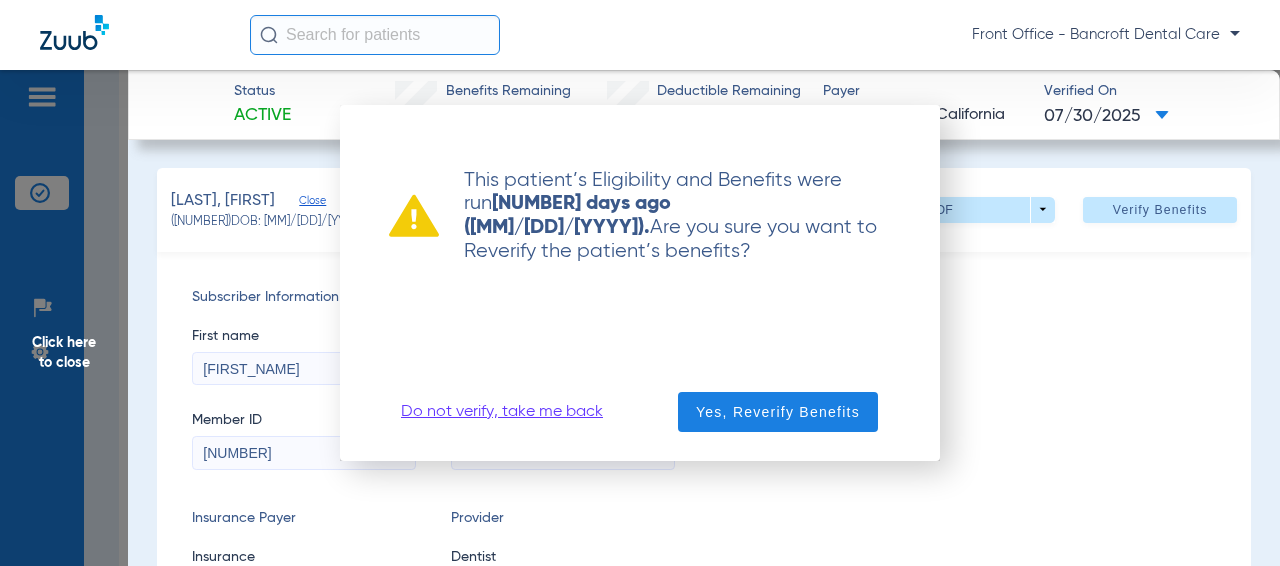 click on "Yes, Reverify Benefits" at bounding box center (778, 412) 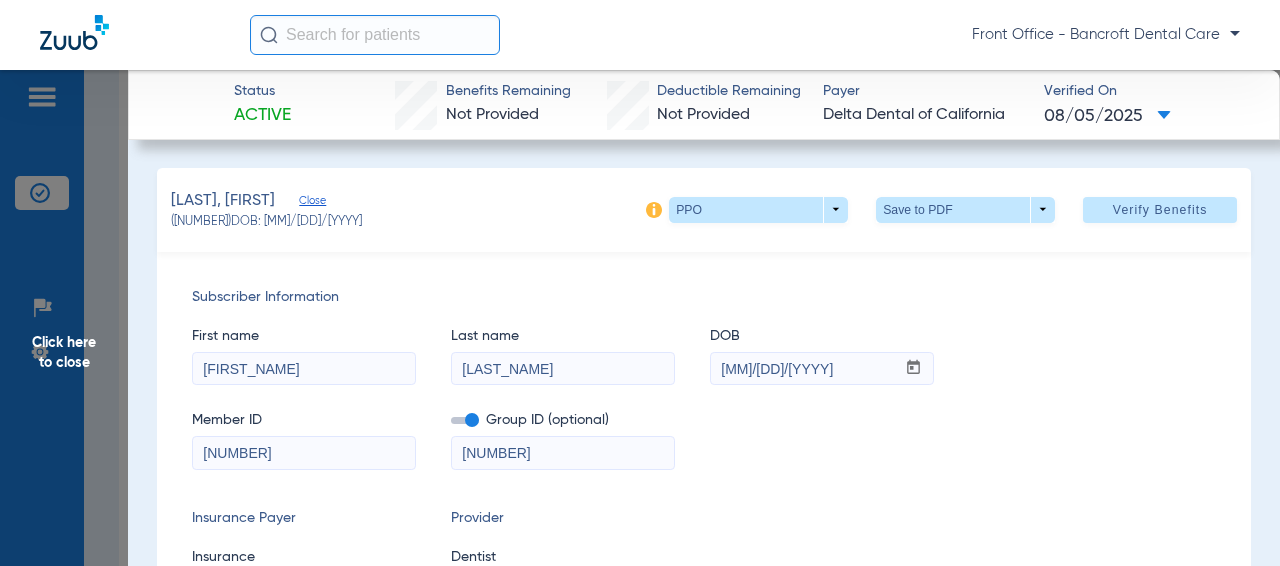 click on "Click here to close" 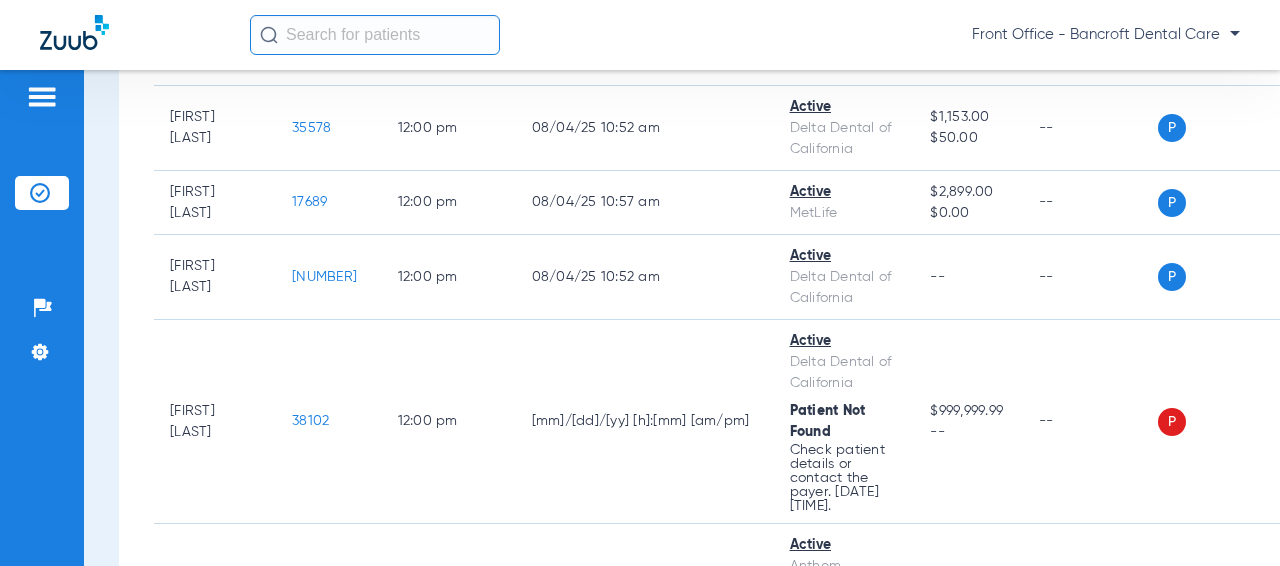 scroll, scrollTop: 5000, scrollLeft: 0, axis: vertical 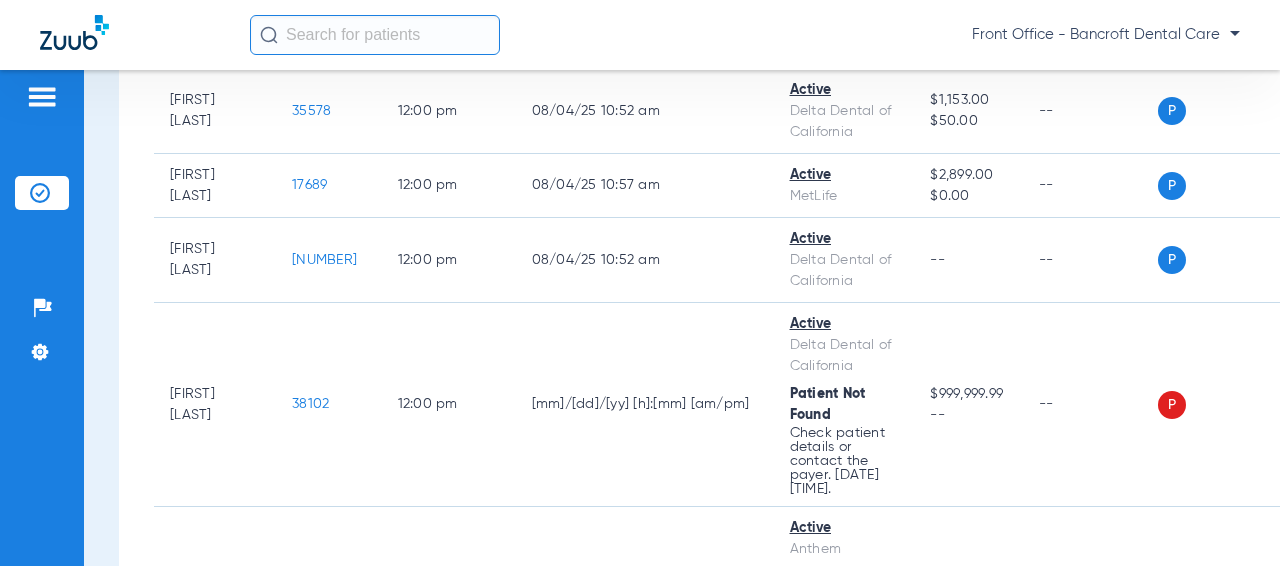 click on "38102" 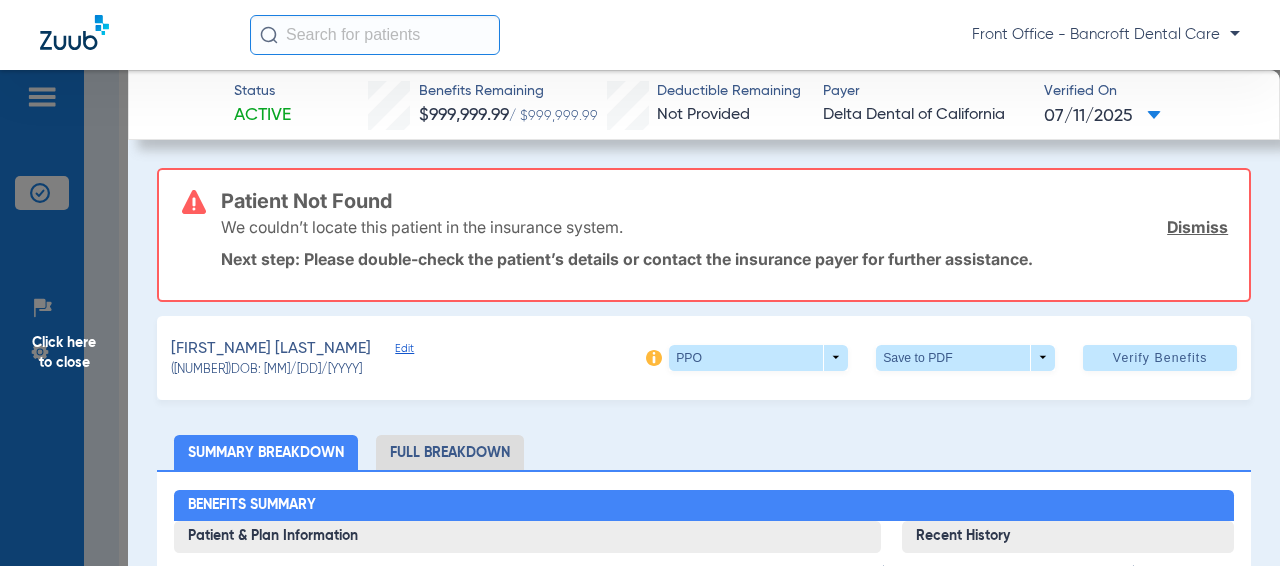 click on "Edit" 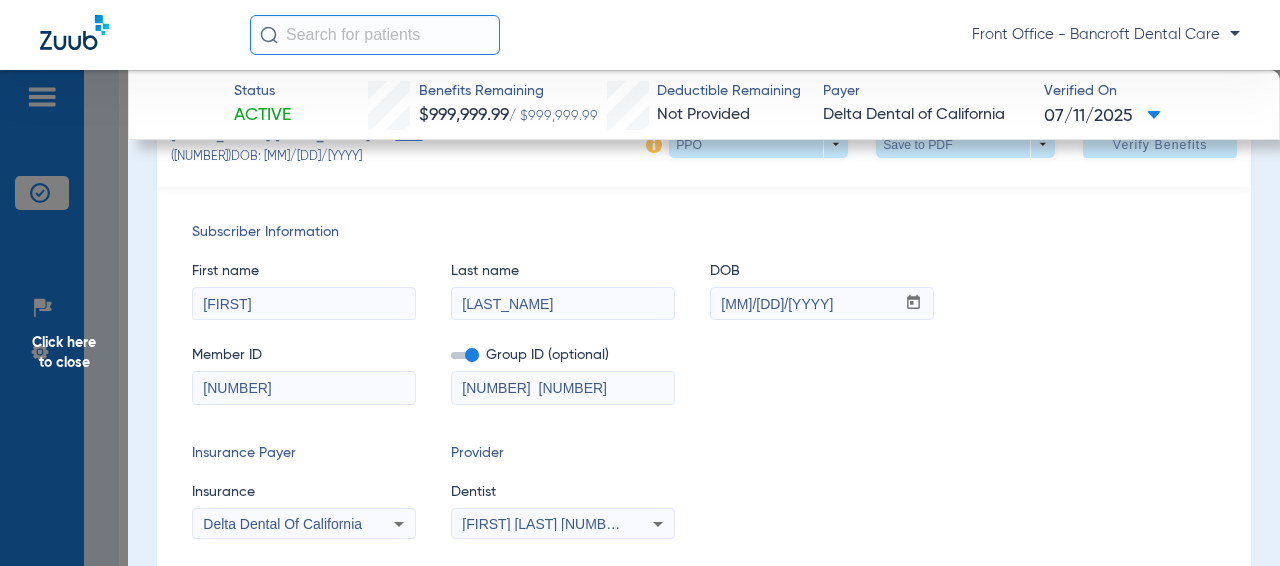 scroll, scrollTop: 300, scrollLeft: 0, axis: vertical 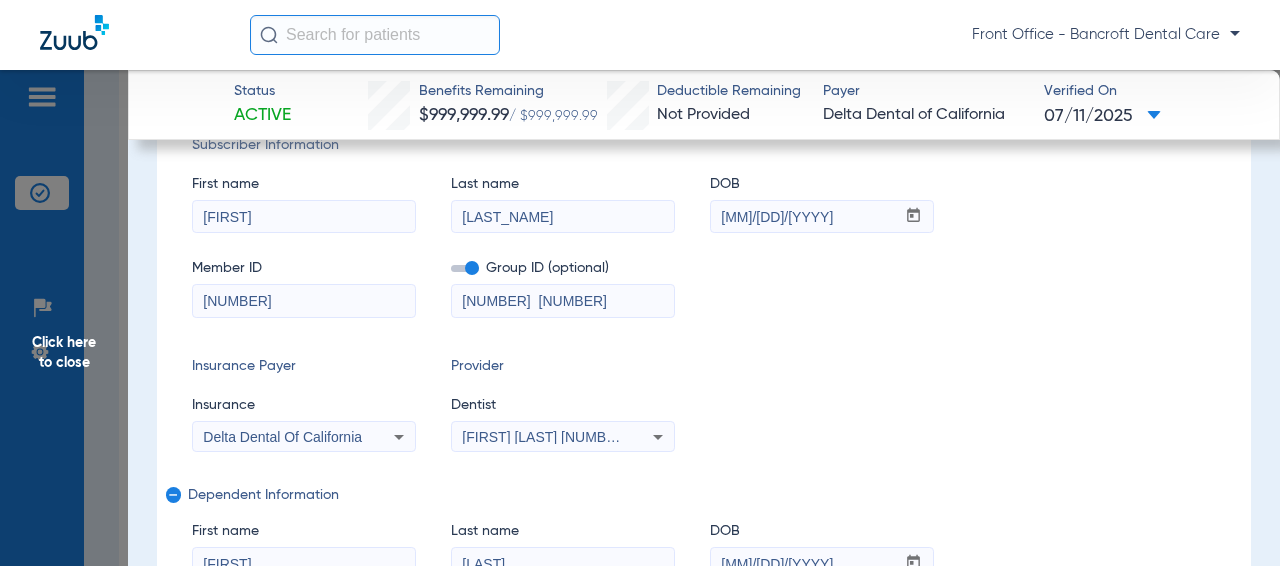 drag, startPoint x: 482, startPoint y: 214, endPoint x: 455, endPoint y: 213, distance: 27.018513 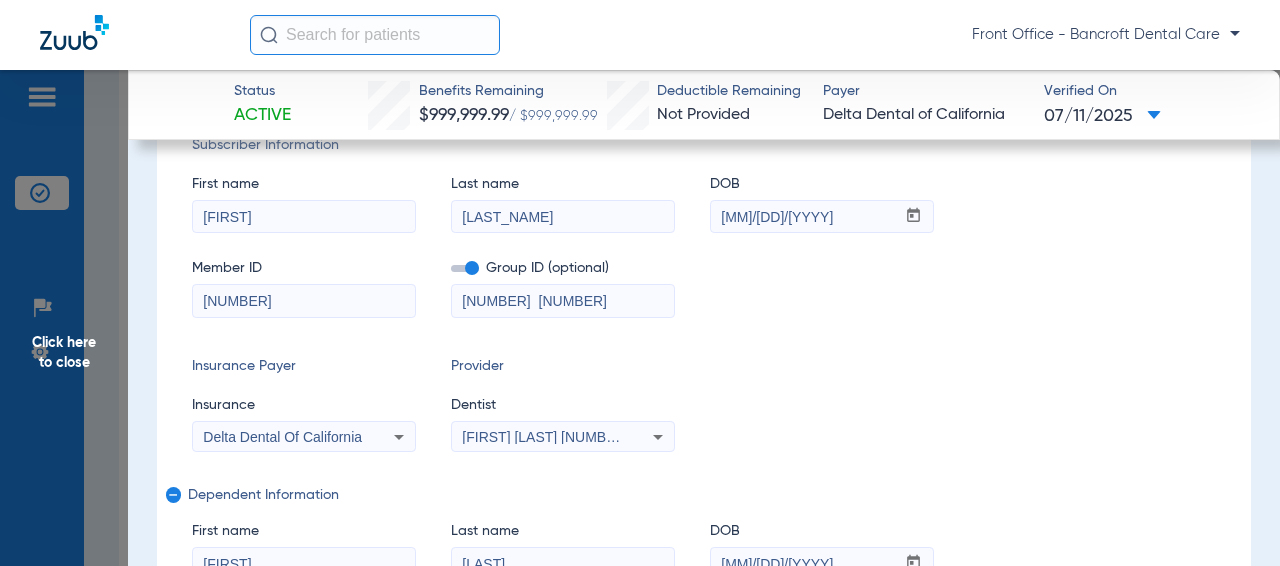 paste on "-" 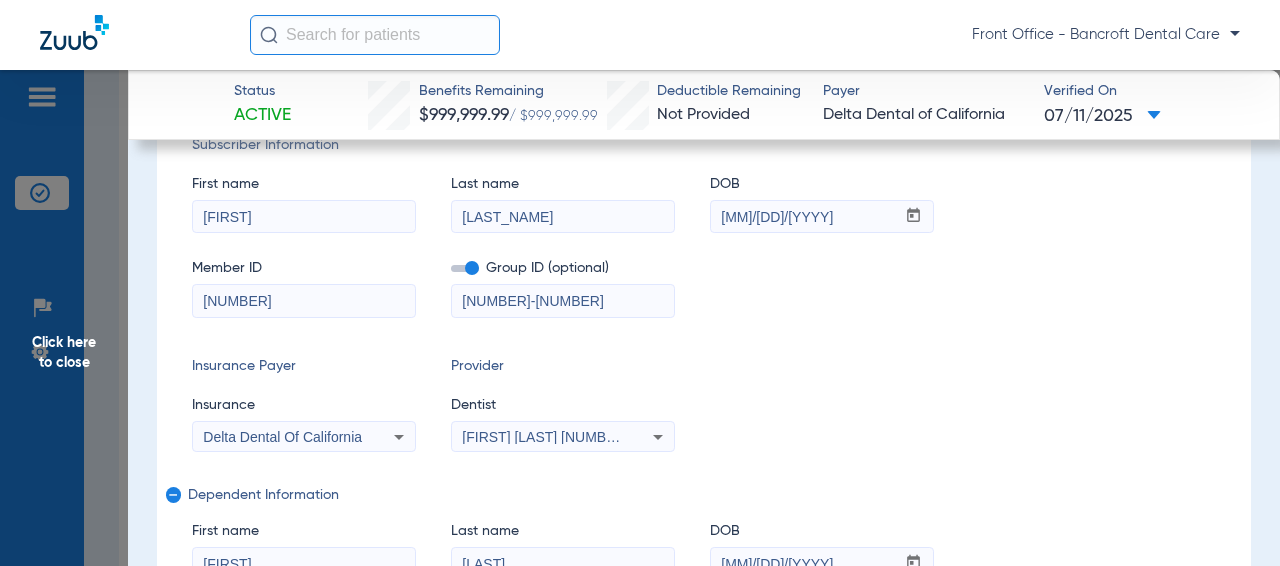 type on "[NUMBER]-[NUMBER]" 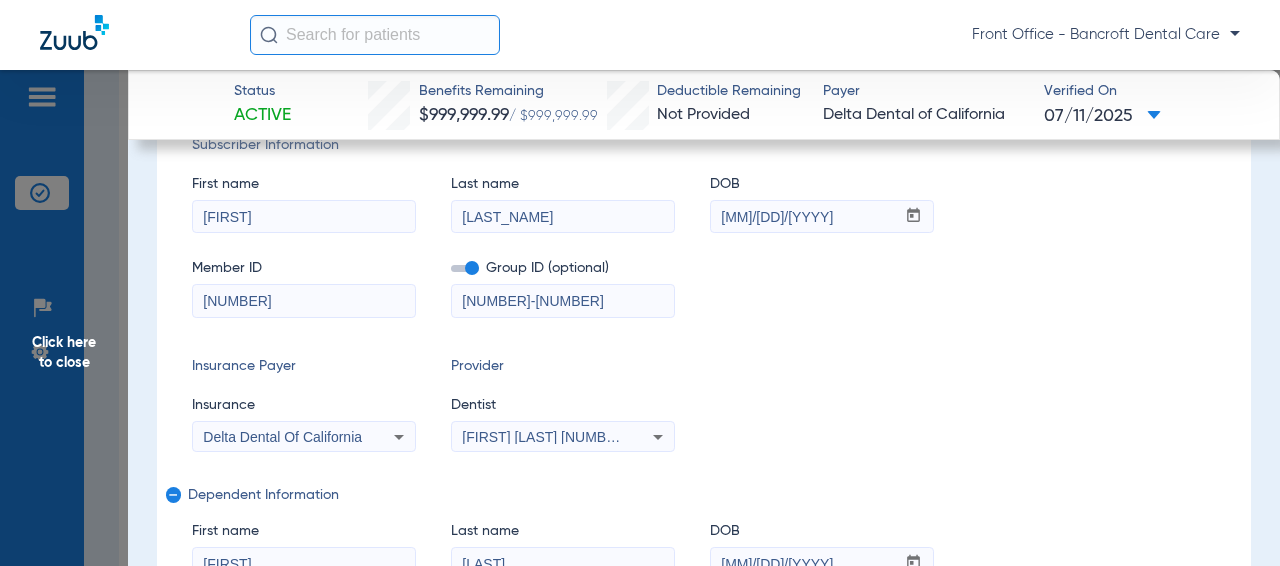 drag, startPoint x: 225, startPoint y: 308, endPoint x: 240, endPoint y: 305, distance: 15.297058 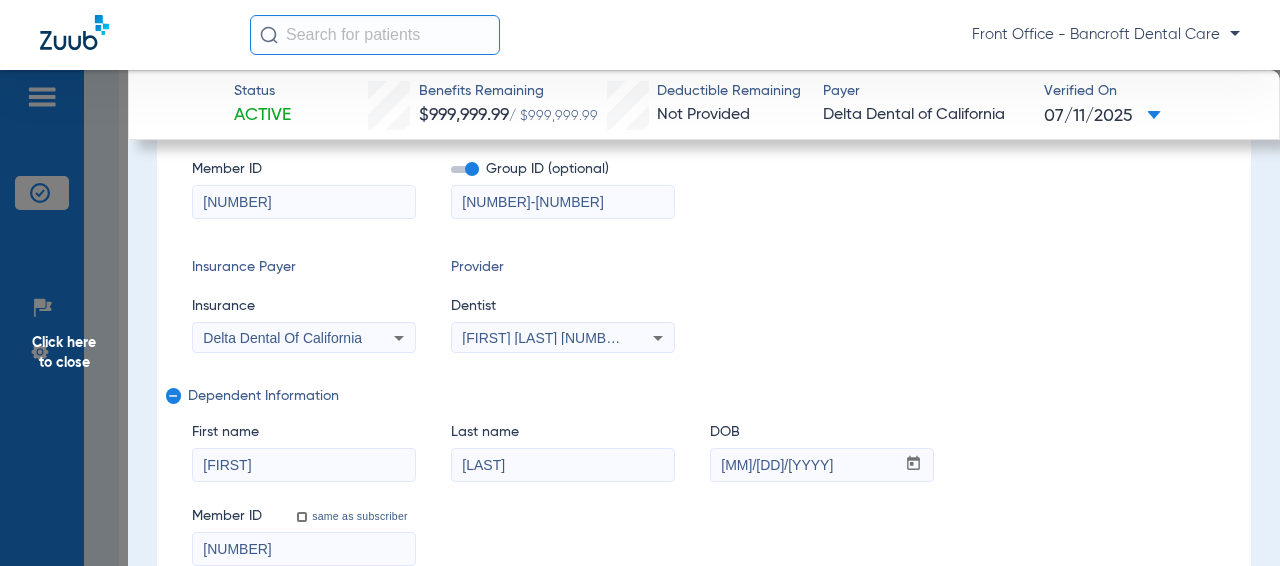 scroll, scrollTop: 400, scrollLeft: 0, axis: vertical 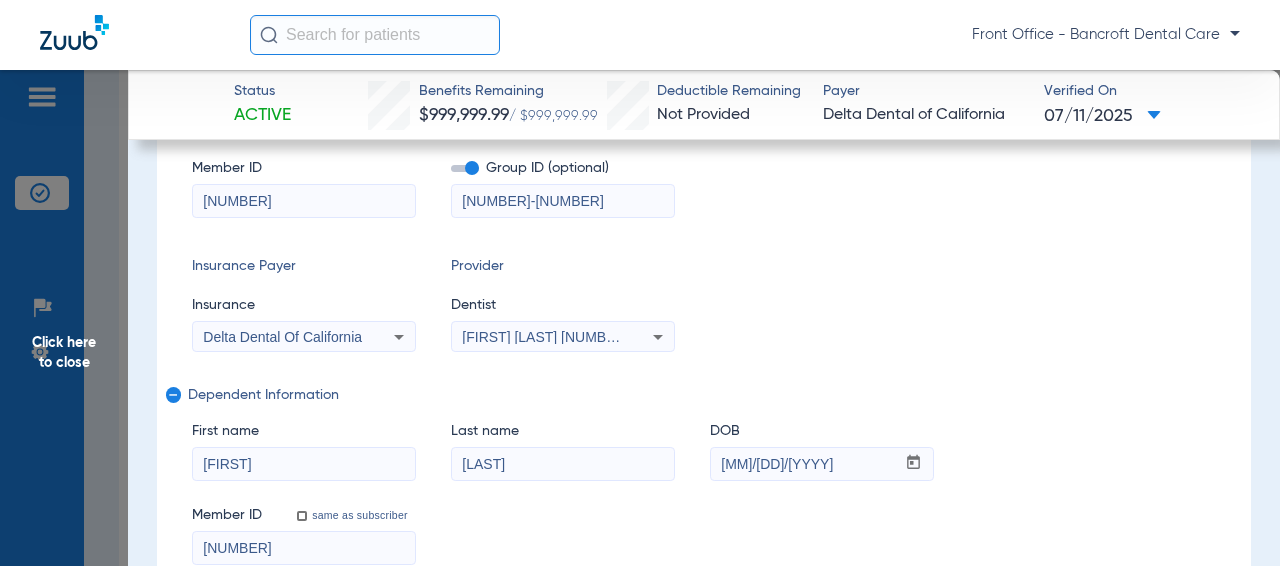 drag, startPoint x: 278, startPoint y: 467, endPoint x: 174, endPoint y: 441, distance: 107.200745 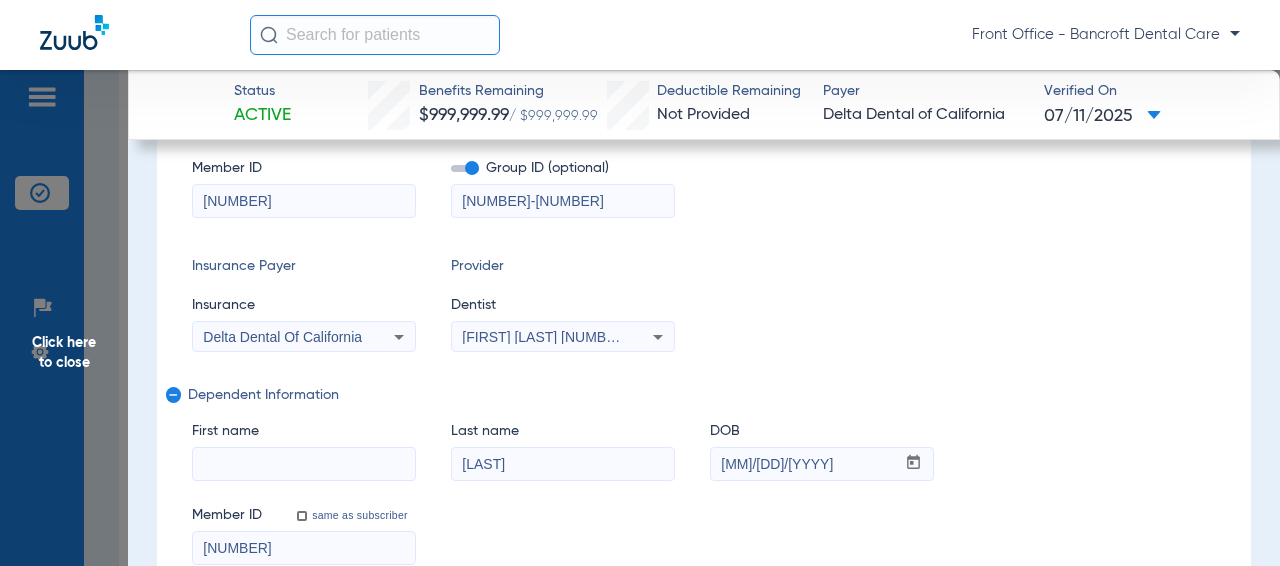 type 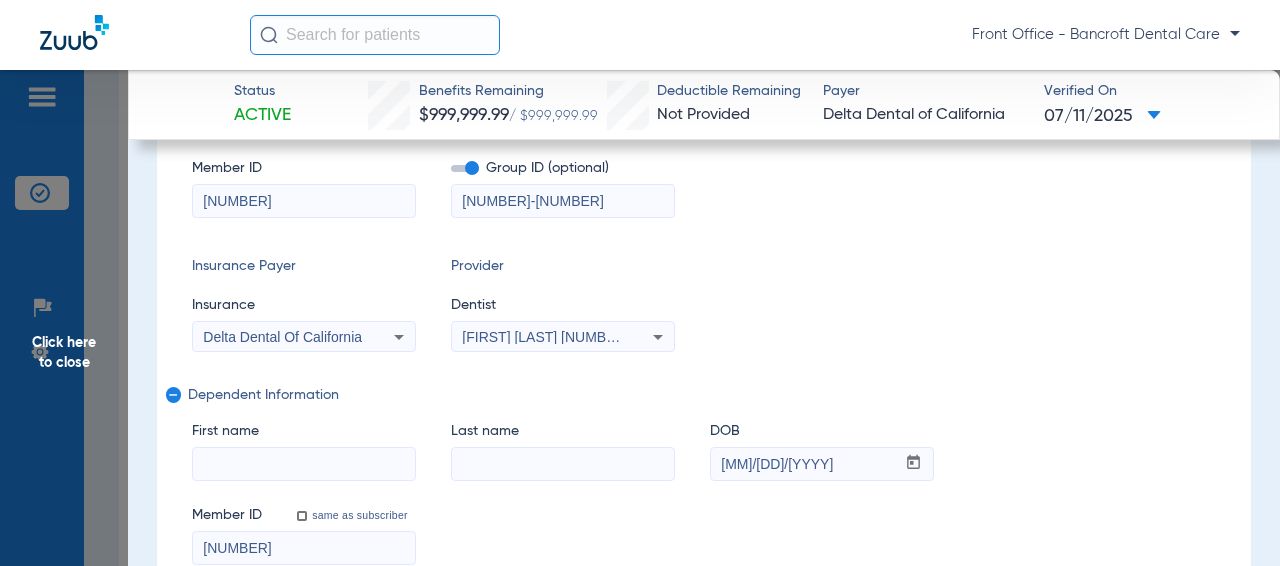 type 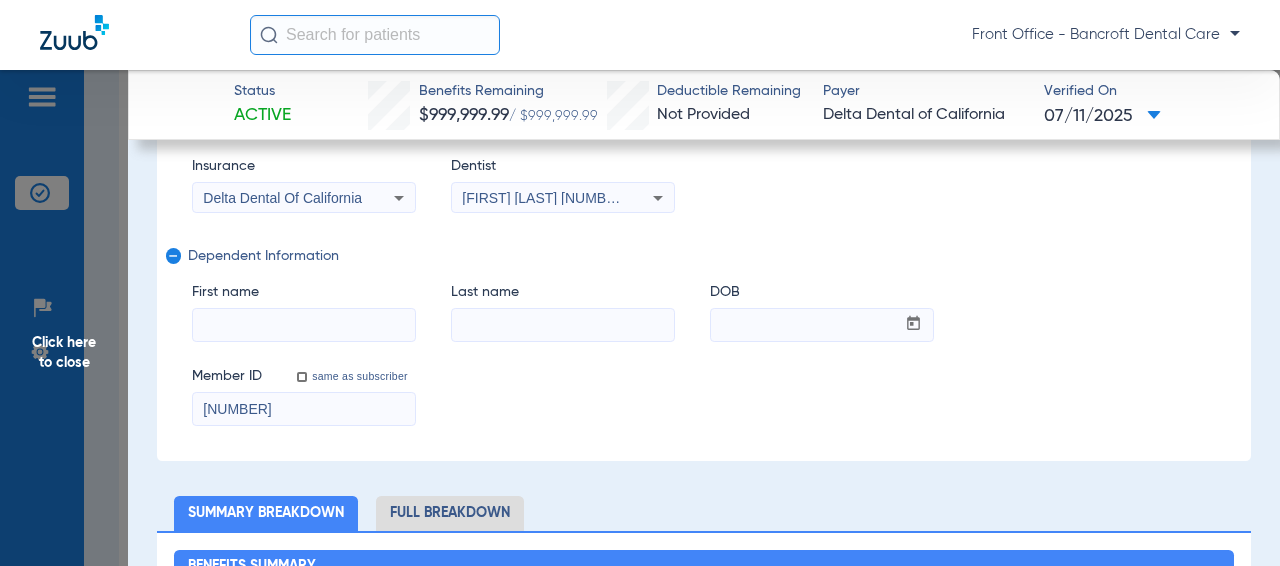 scroll, scrollTop: 600, scrollLeft: 0, axis: vertical 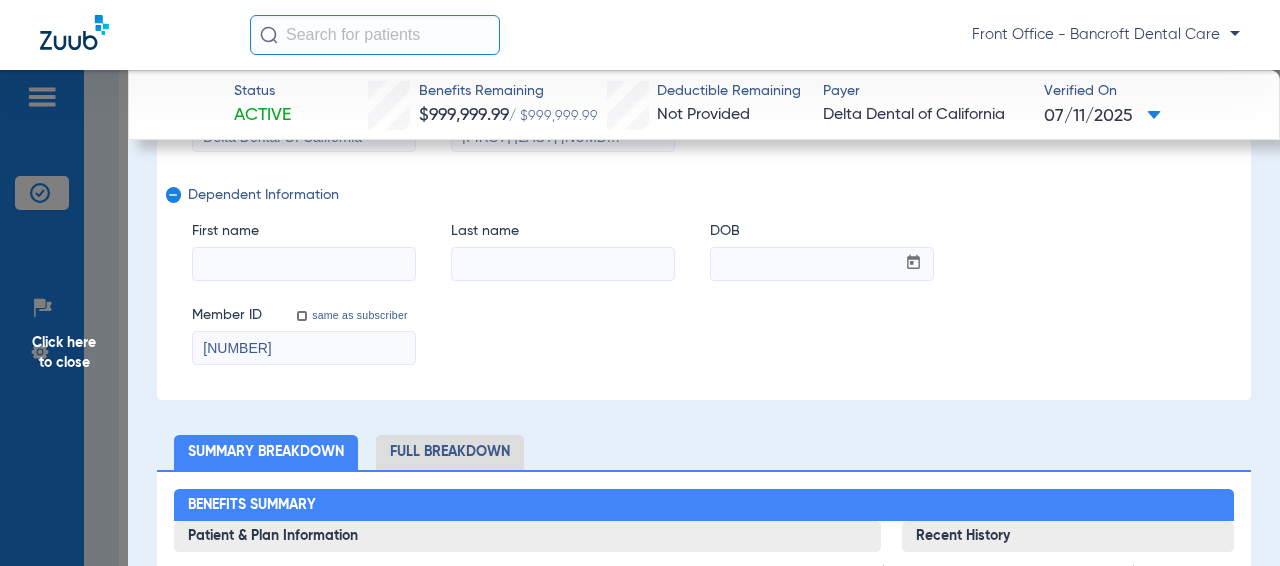 type 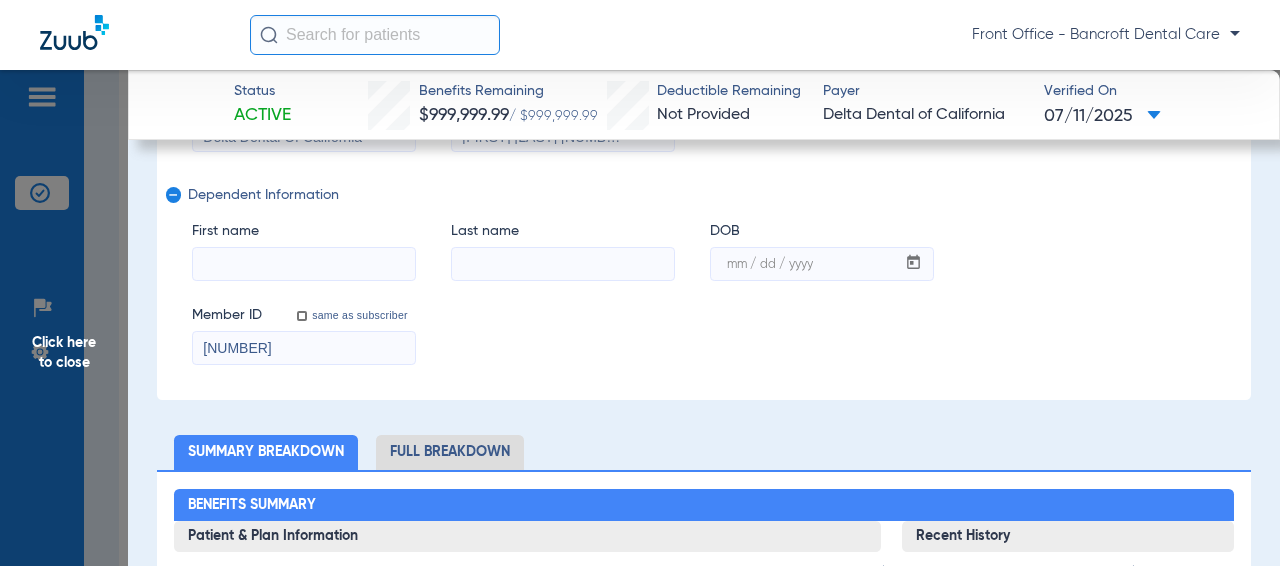drag, startPoint x: 188, startPoint y: 337, endPoint x: 137, endPoint y: 326, distance: 52.17279 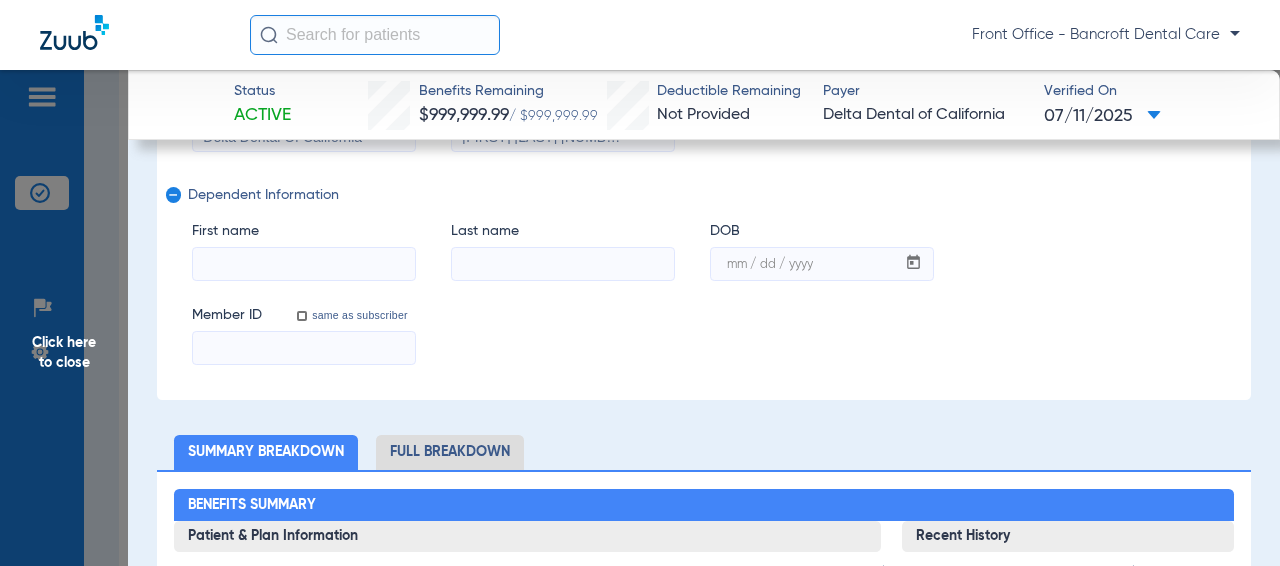 type 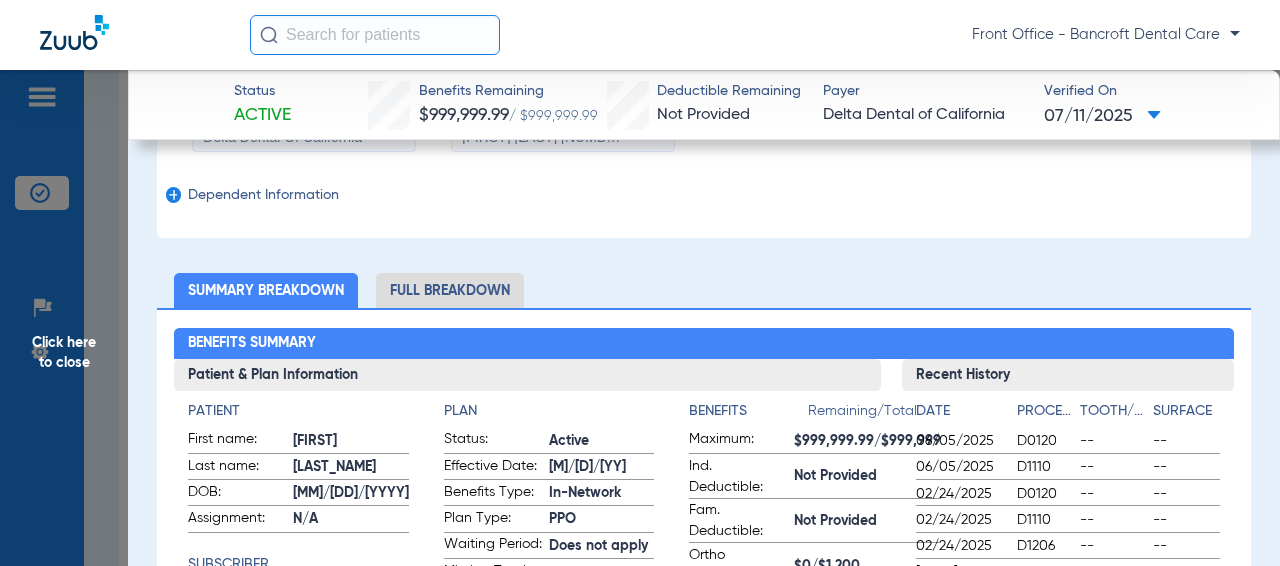 click on "add" 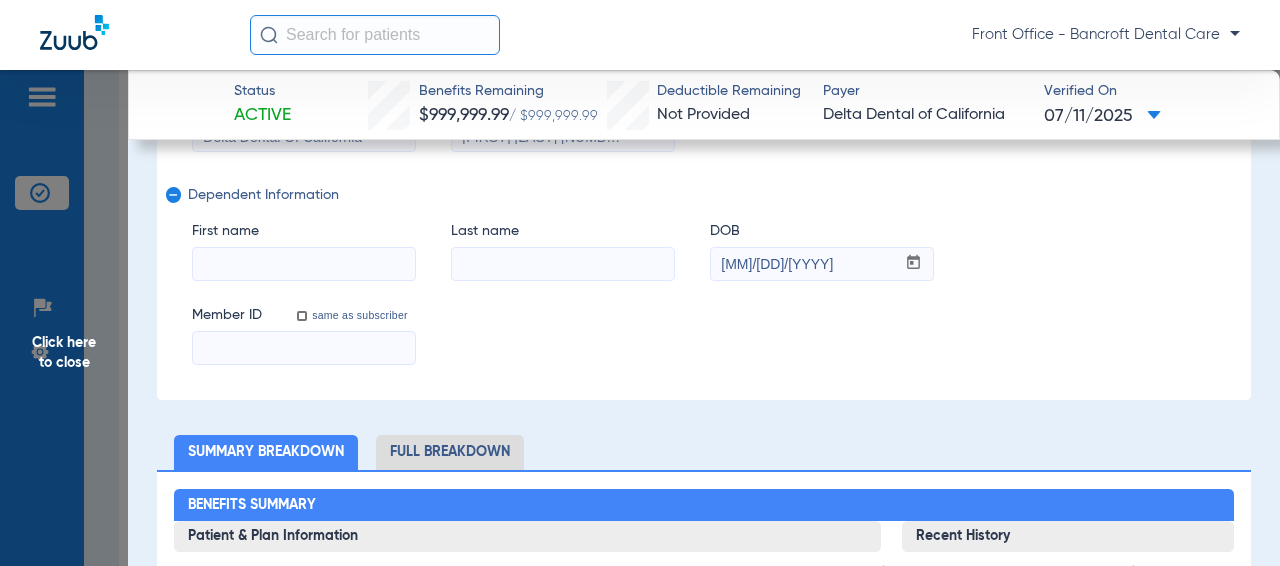 click on "remove" 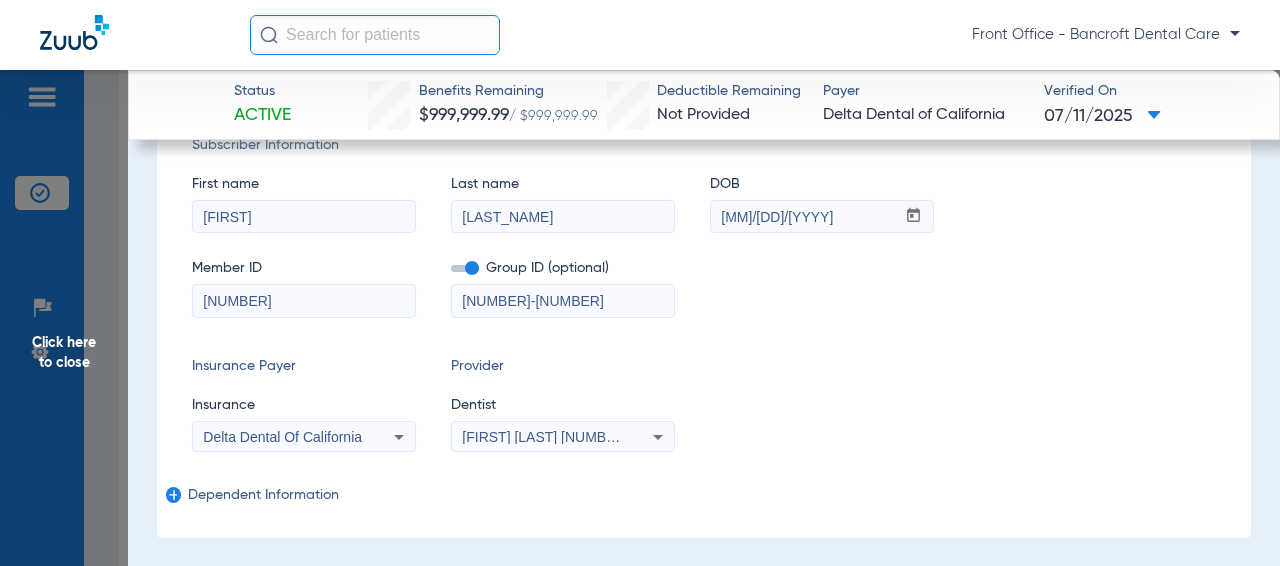 scroll, scrollTop: 100, scrollLeft: 0, axis: vertical 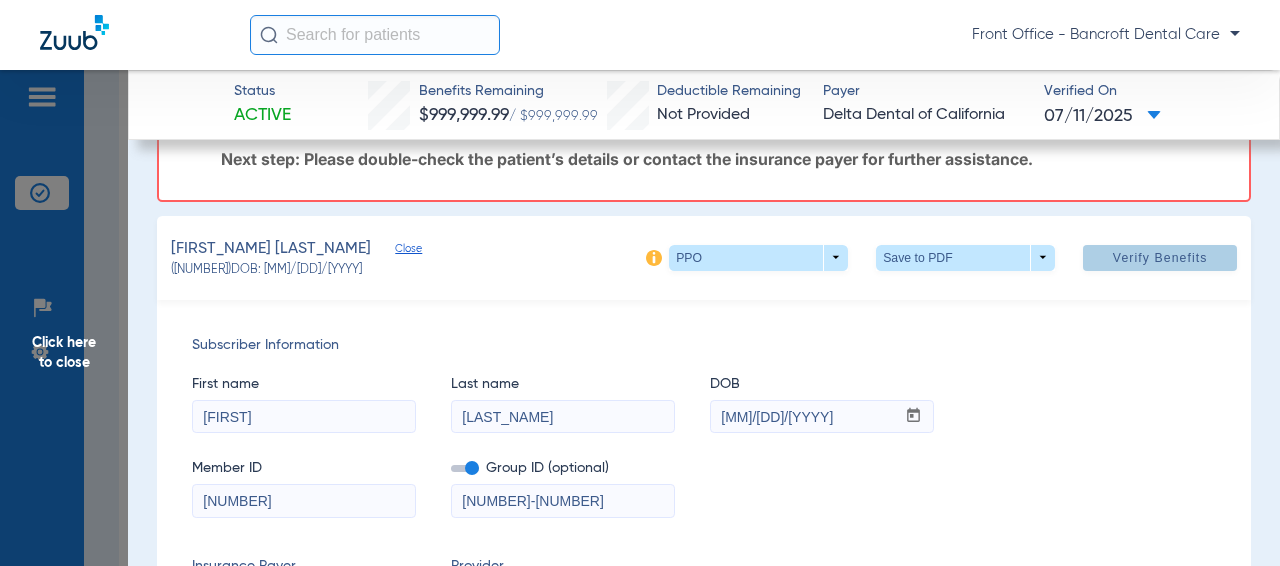 click on "Verify Benefits" 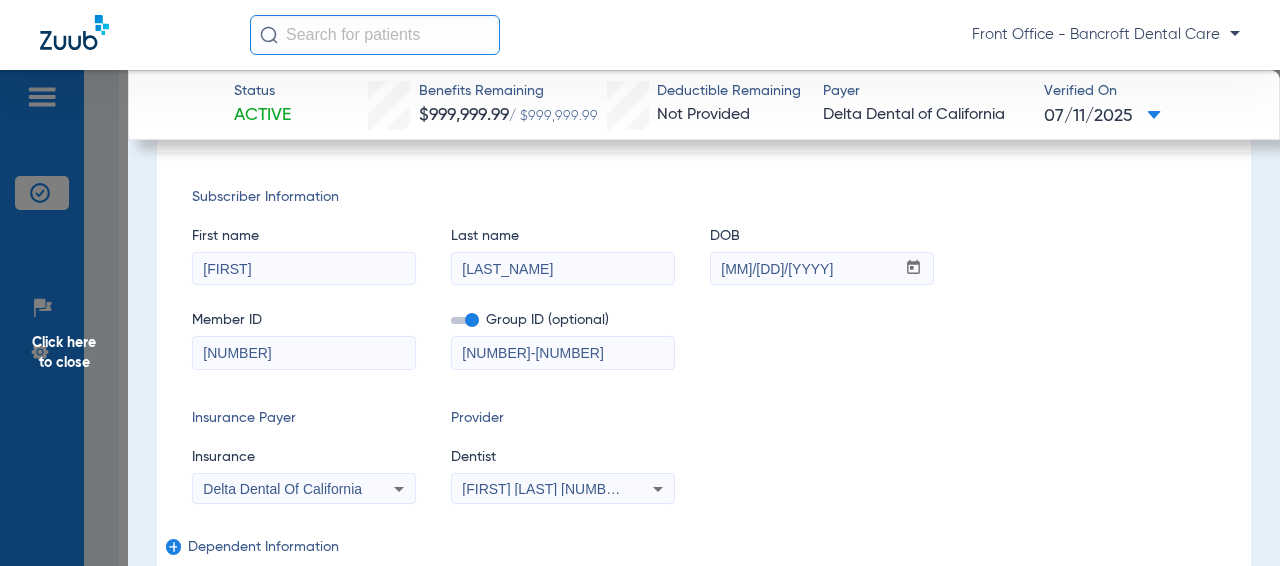 scroll, scrollTop: 0, scrollLeft: 0, axis: both 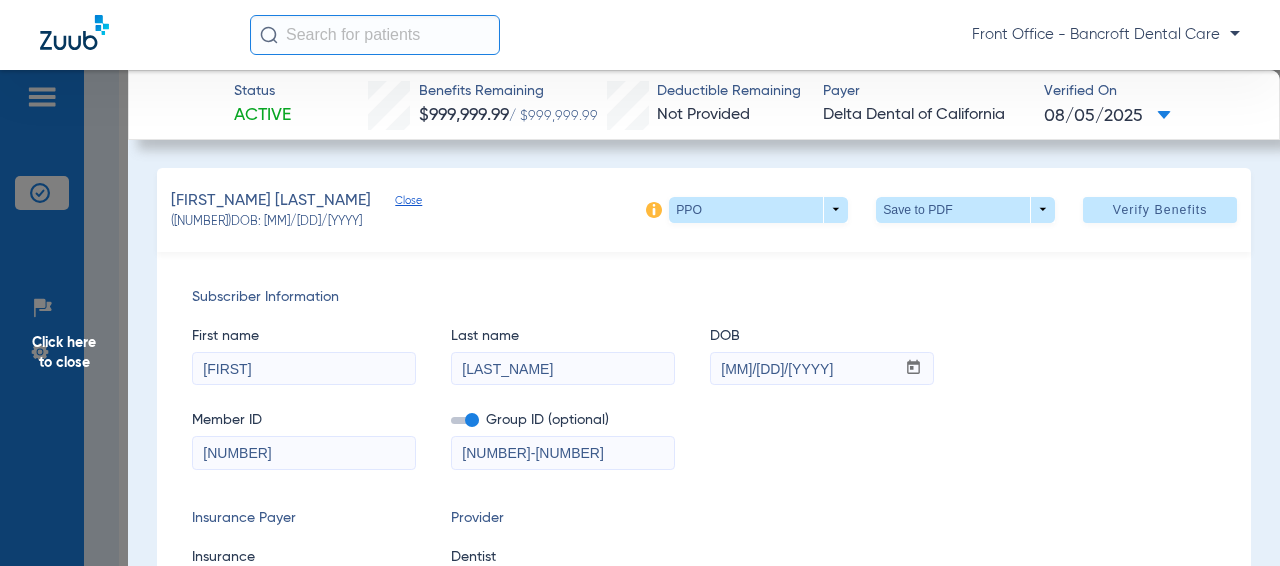 click on "Click here to close" 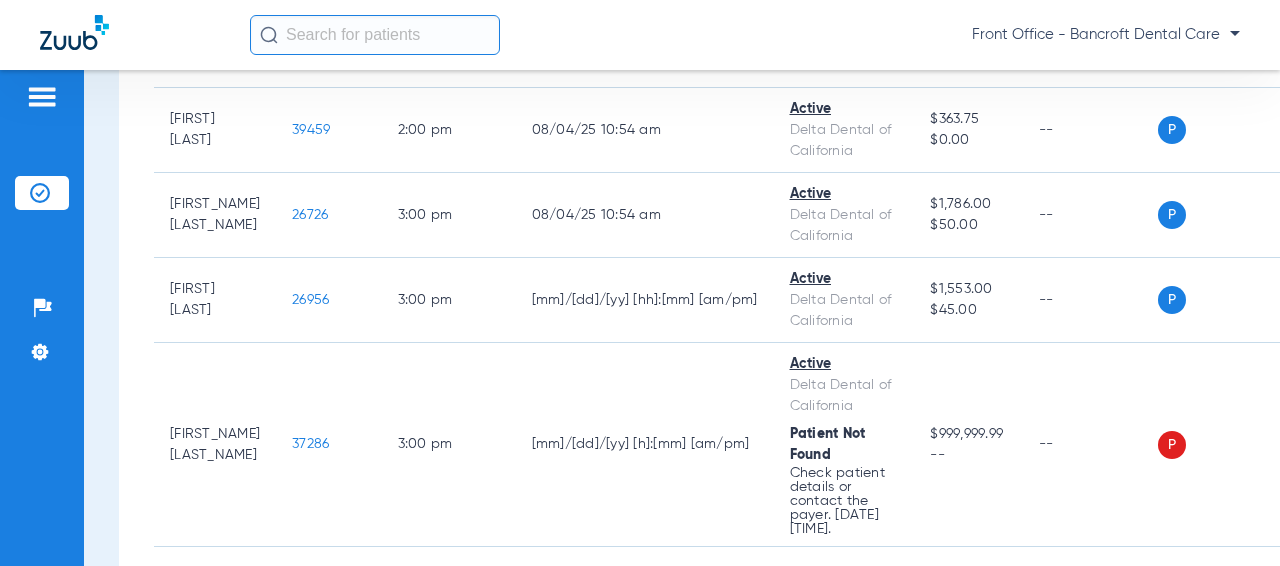 scroll, scrollTop: 7300, scrollLeft: 0, axis: vertical 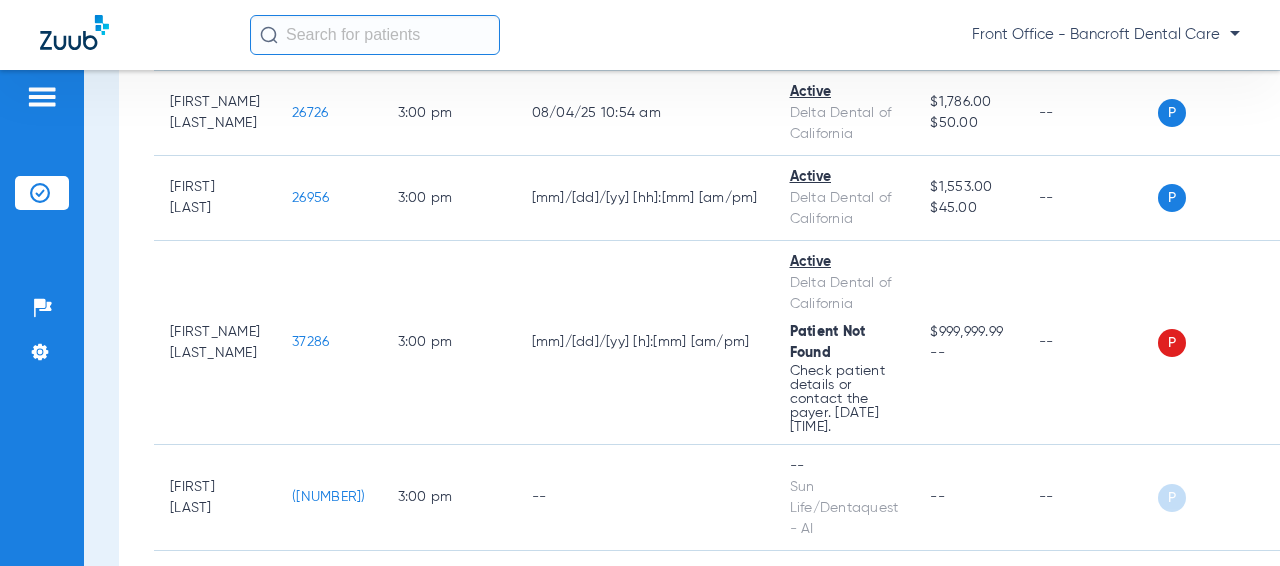 click on "37286" 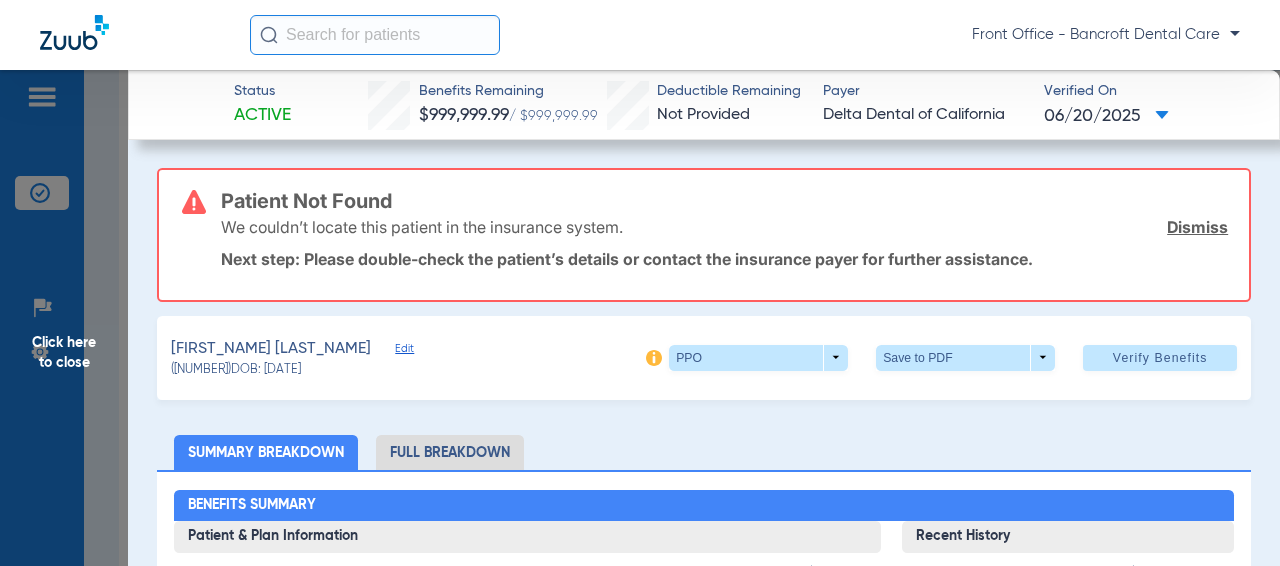 click on "Edit" 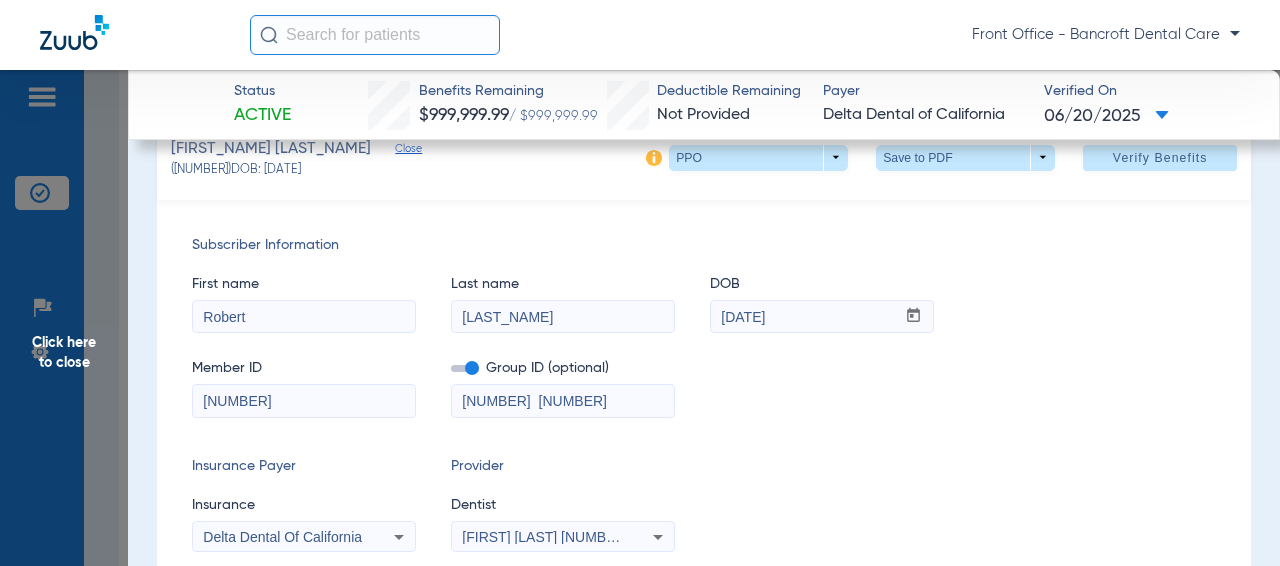 scroll, scrollTop: 300, scrollLeft: 0, axis: vertical 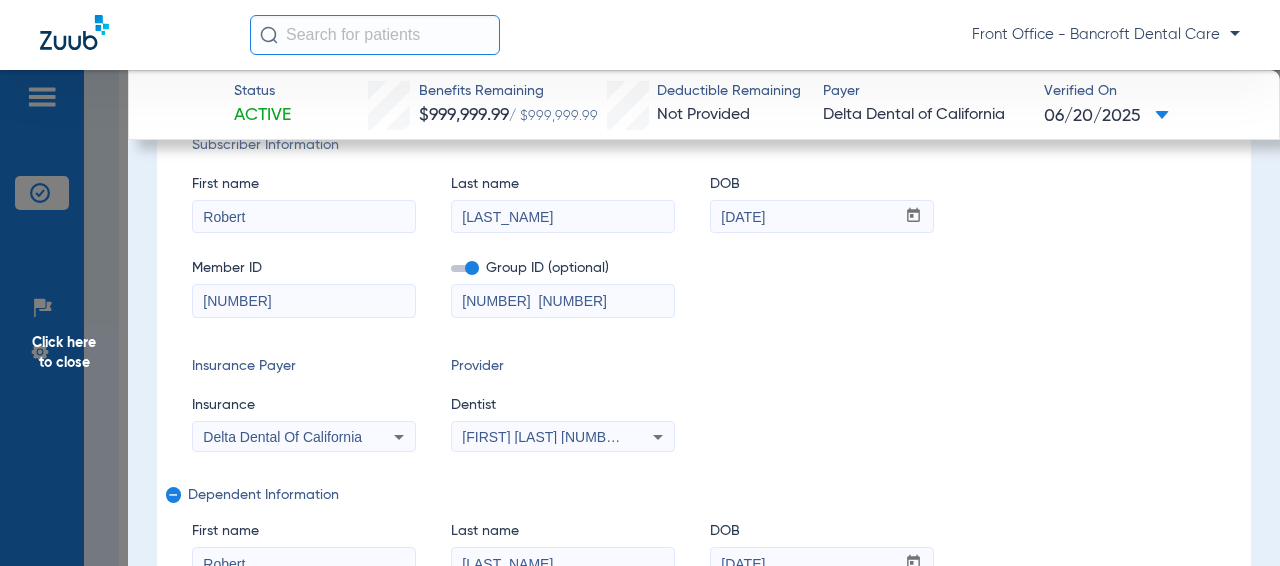 click on "[LAST_NAME]" at bounding box center [563, 217] 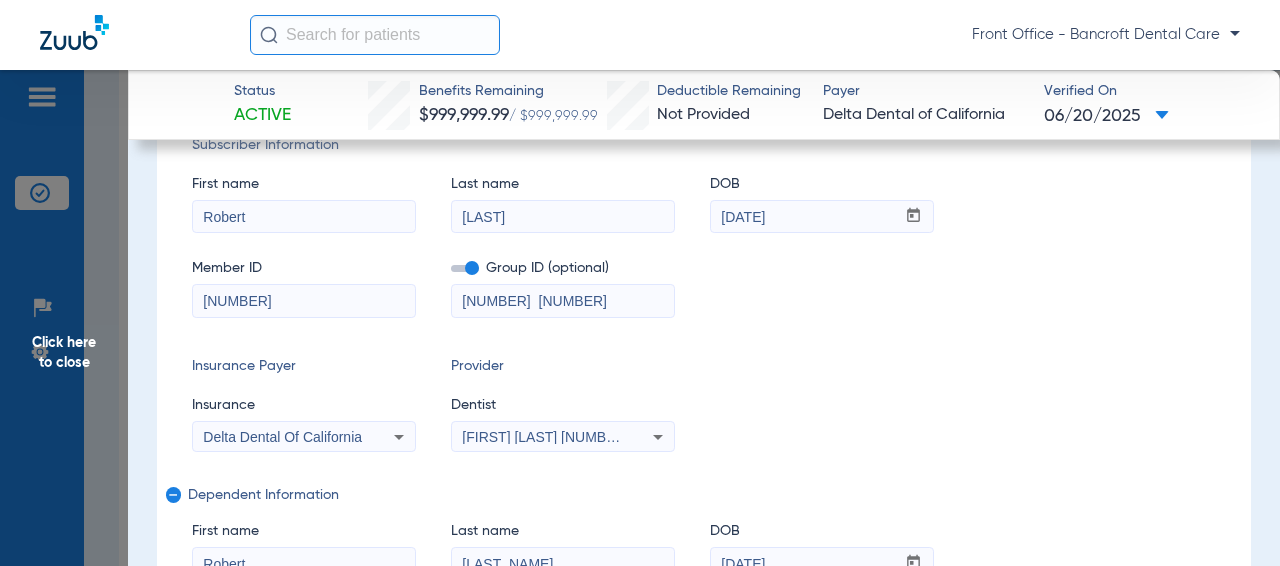 type on "[LAST]" 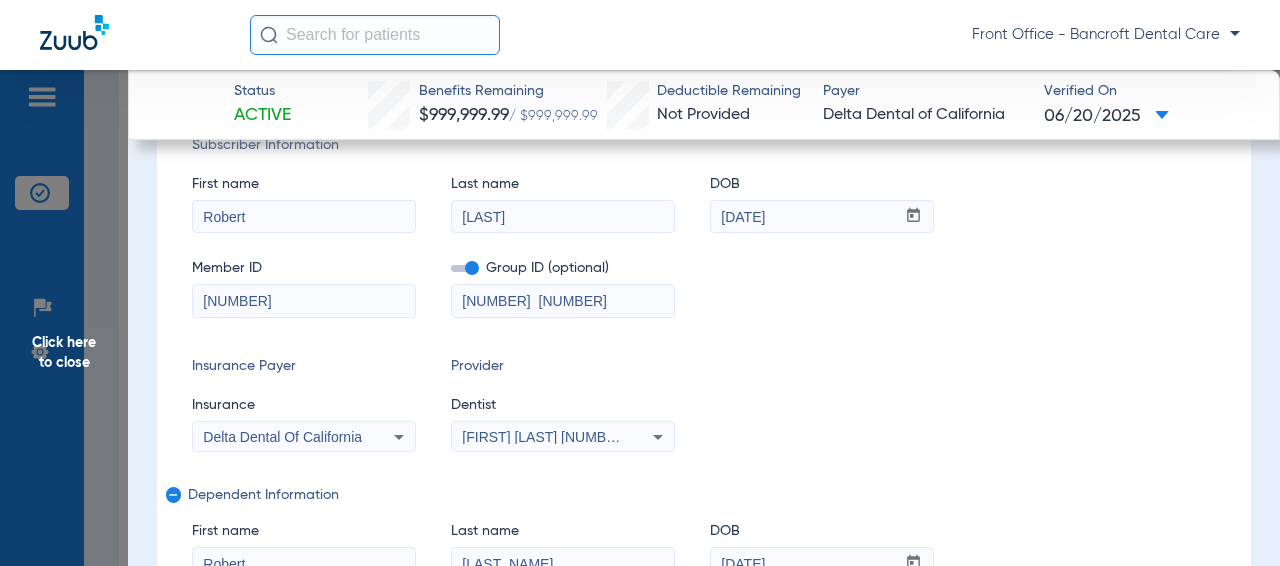 drag, startPoint x: 552, startPoint y: 295, endPoint x: 522, endPoint y: 297, distance: 30.066593 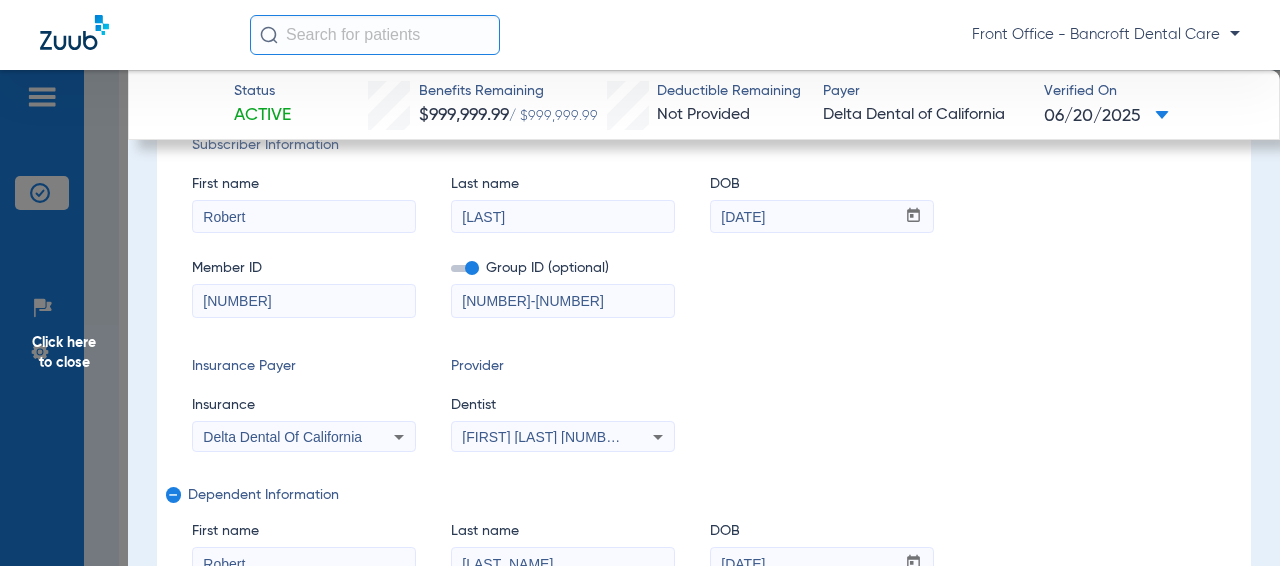 type on "[NUMBER]-[NUMBER]" 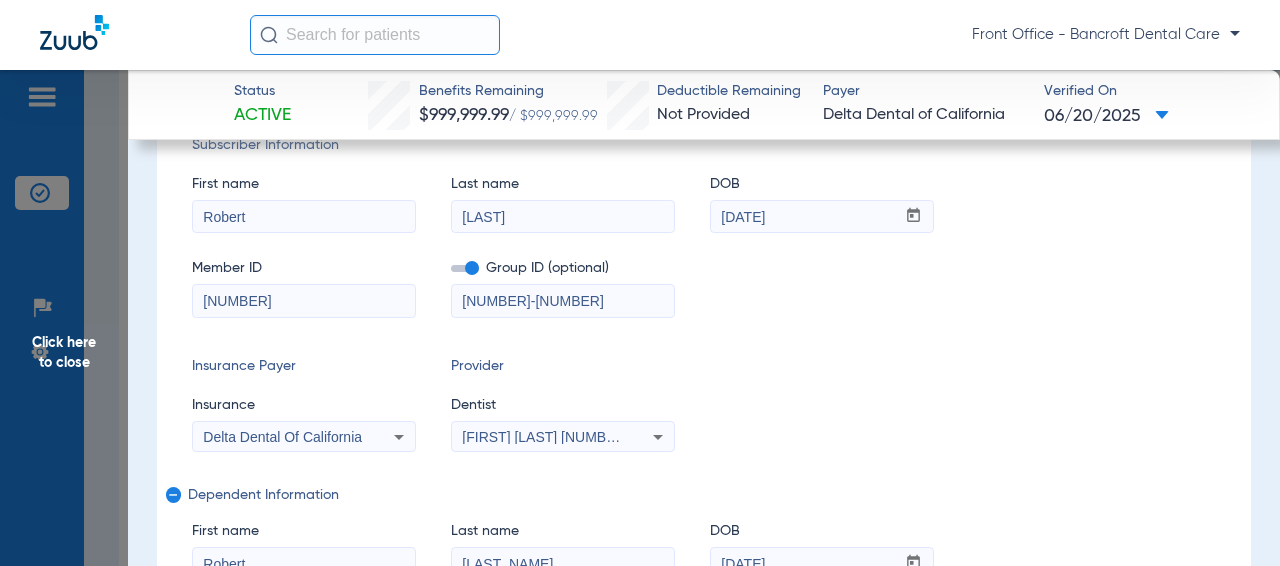 drag, startPoint x: 239, startPoint y: 322, endPoint x: 183, endPoint y: 314, distance: 56.568542 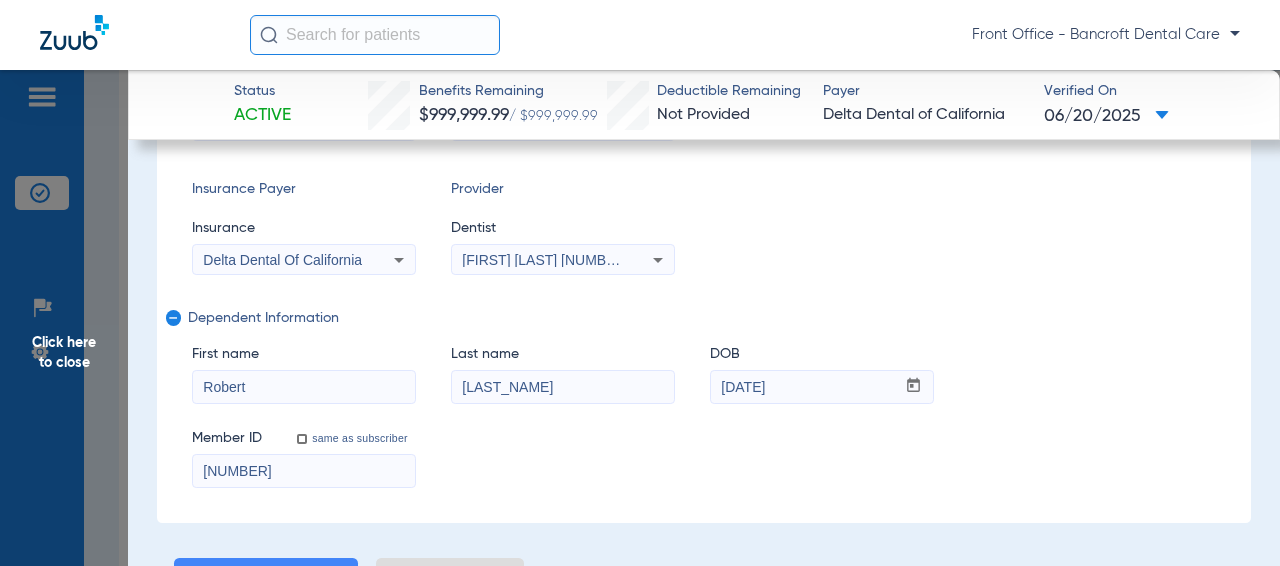 scroll, scrollTop: 500, scrollLeft: 0, axis: vertical 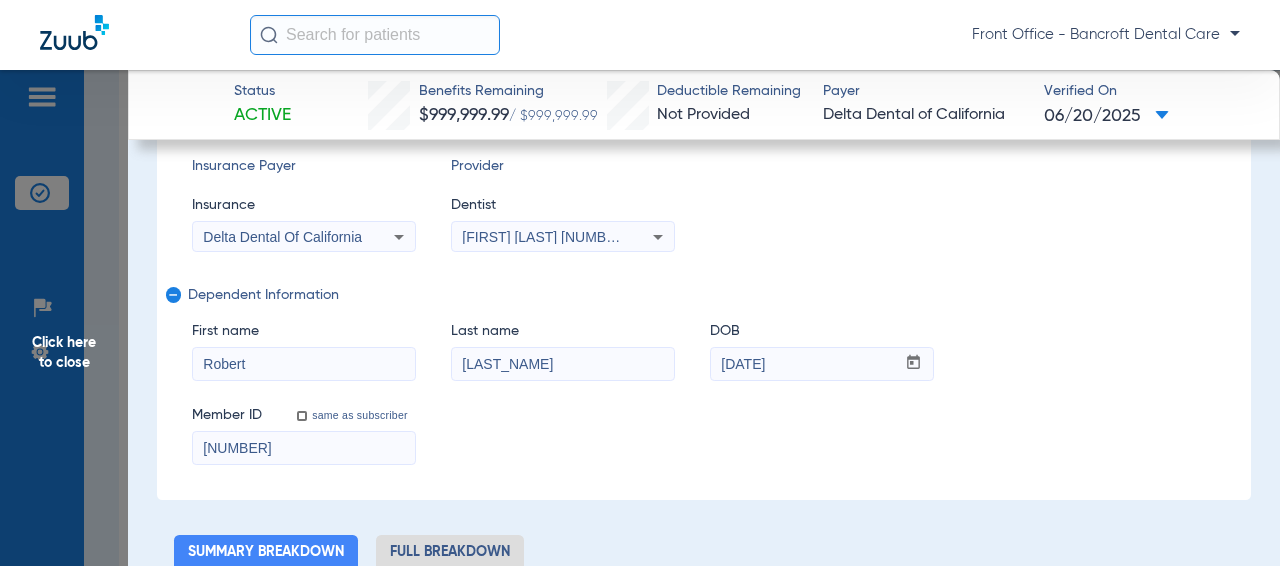 drag, startPoint x: 303, startPoint y: 442, endPoint x: 59, endPoint y: 425, distance: 244.59149 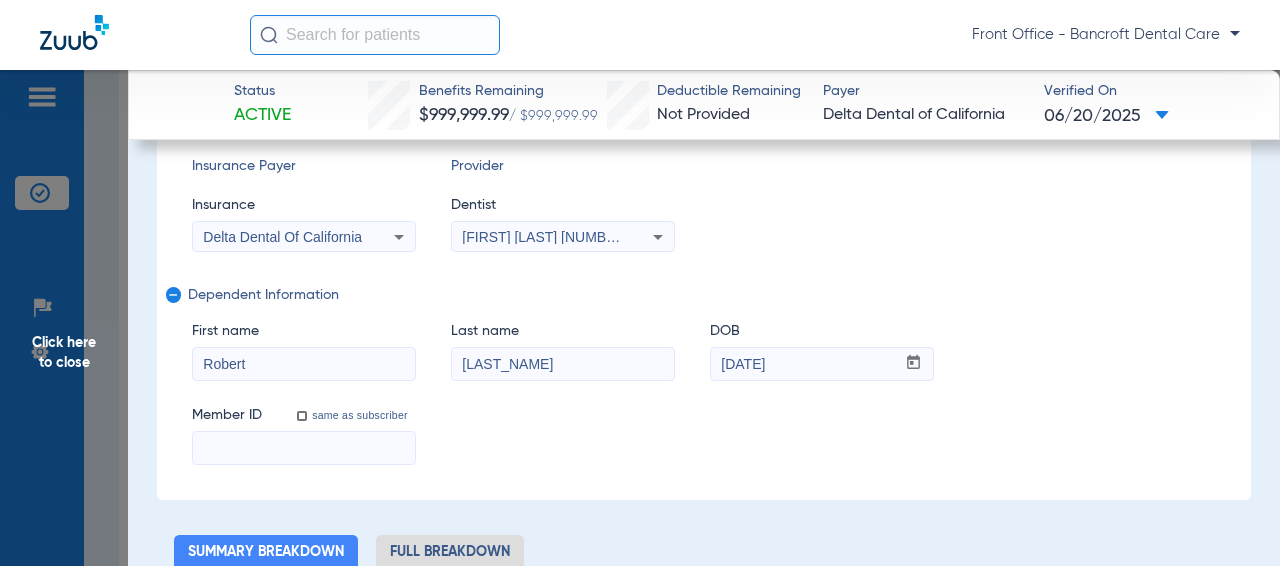 type 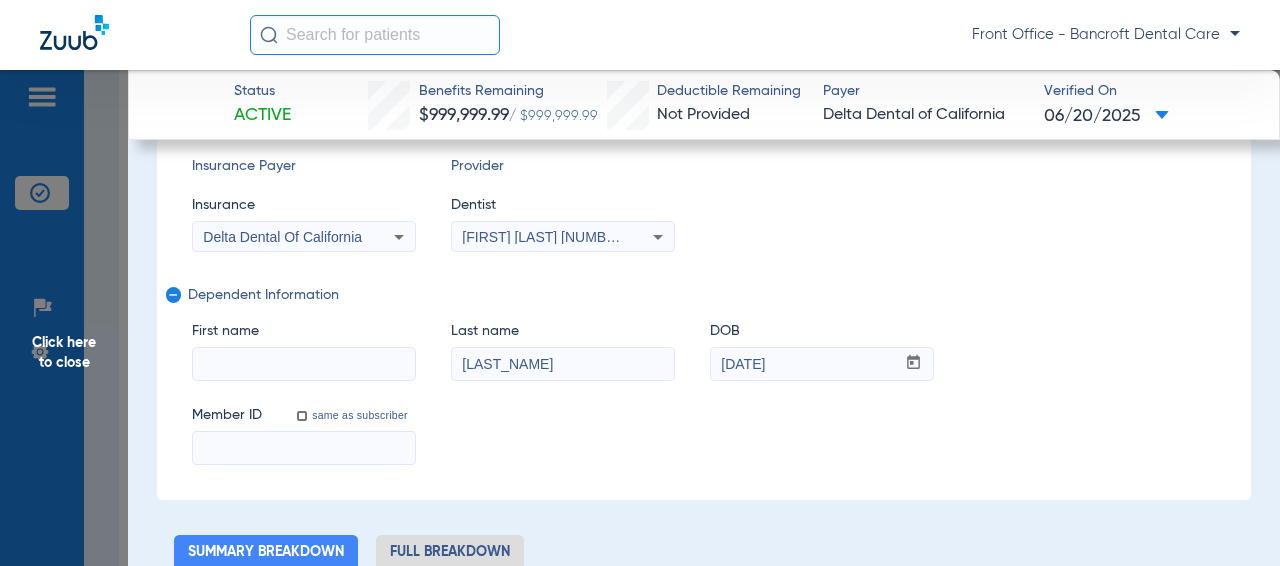 click on "Status Active  Benefits Remaining   $[NUMBER],[NUMBER].[NUMBER]   / $[NUMBER],[NUMBER].[NUMBER]   Deductible Remaining   Not Provided  Payer Delta Dental of California  Verified On
[MM]/[DD]/[YYYY]   Patient Not Found  We couldn’t locate this patient in the insurance system.  Dismiss  Next step: Please double-check the patient’s details or contact the insurance payer for further assistance.  [LAST], [FIRST]   Close   ([NUMBER])   DOB: [MM]/[DD]/[YYYY]   PPO  arrow_drop_down  Save to PDF  arrow_drop_down  Verify Benefits   Subscriber Information   First name  [FIRST]  Last name  [LAST]  DOB  mm / dd / yyyy [MM]/[DD]/[YYYY]  Member ID  [NUMBER]  Group ID (optional)  [NUMBER]-[NUMBER]  Insurance Payer   Insurance
Delta Dental Of California  Provider   Dentist
[FIRST] [LAST]  [NUMBER]  remove   Dependent Information   First name   Last name  [LAST]  DOB  mm / dd / yyyy [MM]/[DD]/[YYYY]  Member ID  same as subscriber  Summary Breakdown   Full Breakdown  Benefits Summary Patient & Plan Information Patient First name:  [FIRST]  Last name:  [LAST]  DOB:  [MM]/[DD]/[YYYY]  3" 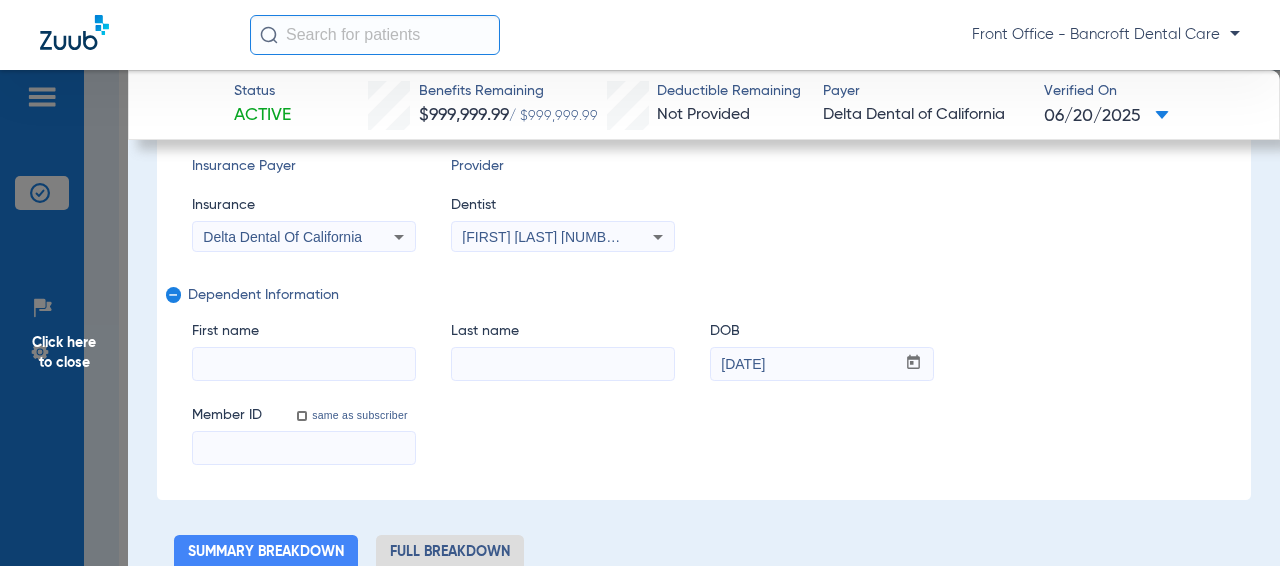 type 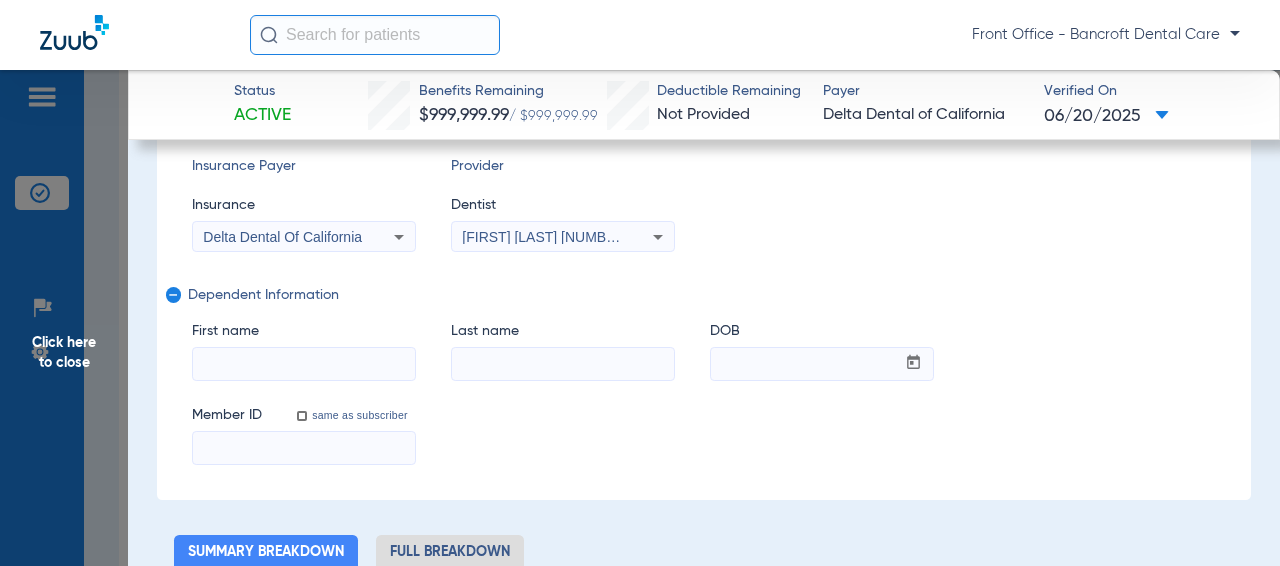 click on "remove" 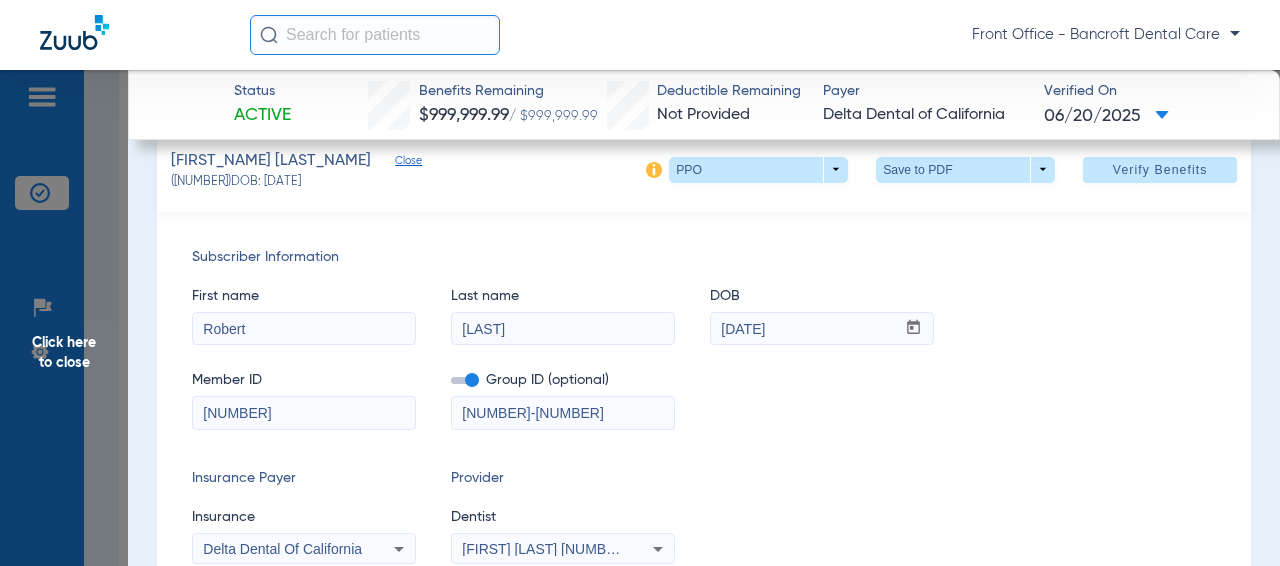 scroll, scrollTop: 100, scrollLeft: 0, axis: vertical 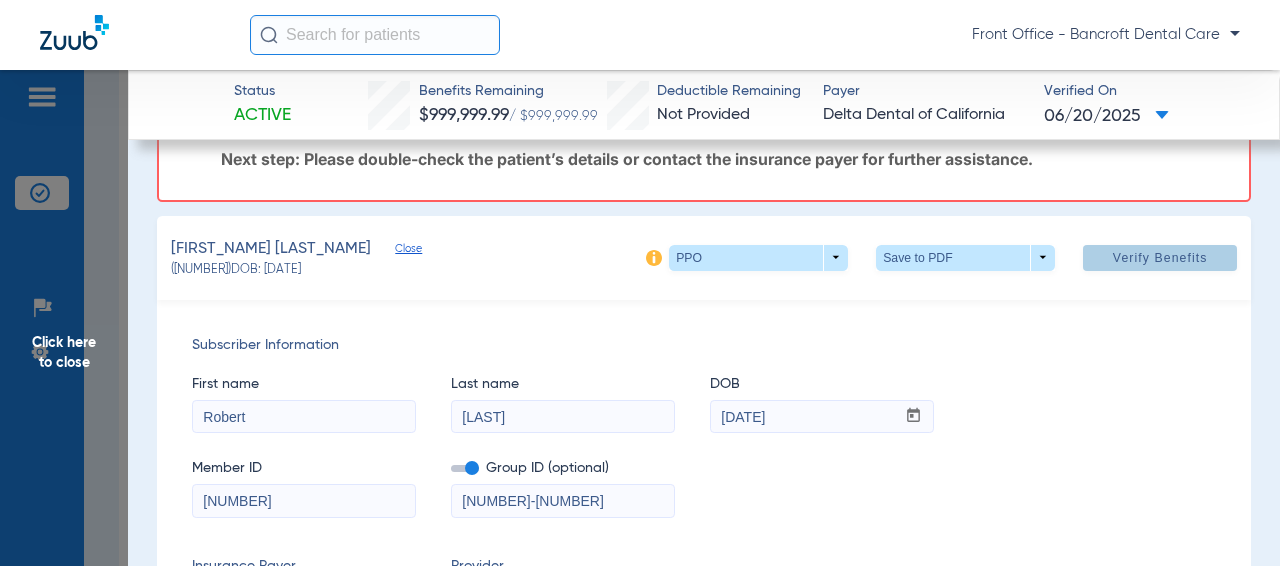 click on "Verify Benefits" 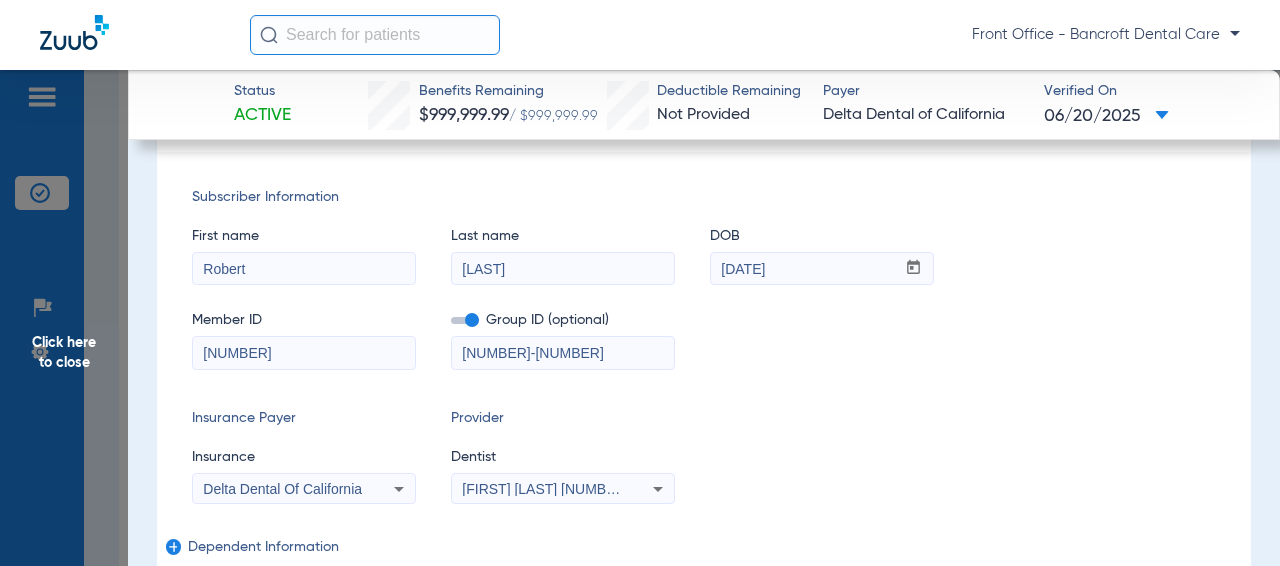 scroll, scrollTop: 0, scrollLeft: 0, axis: both 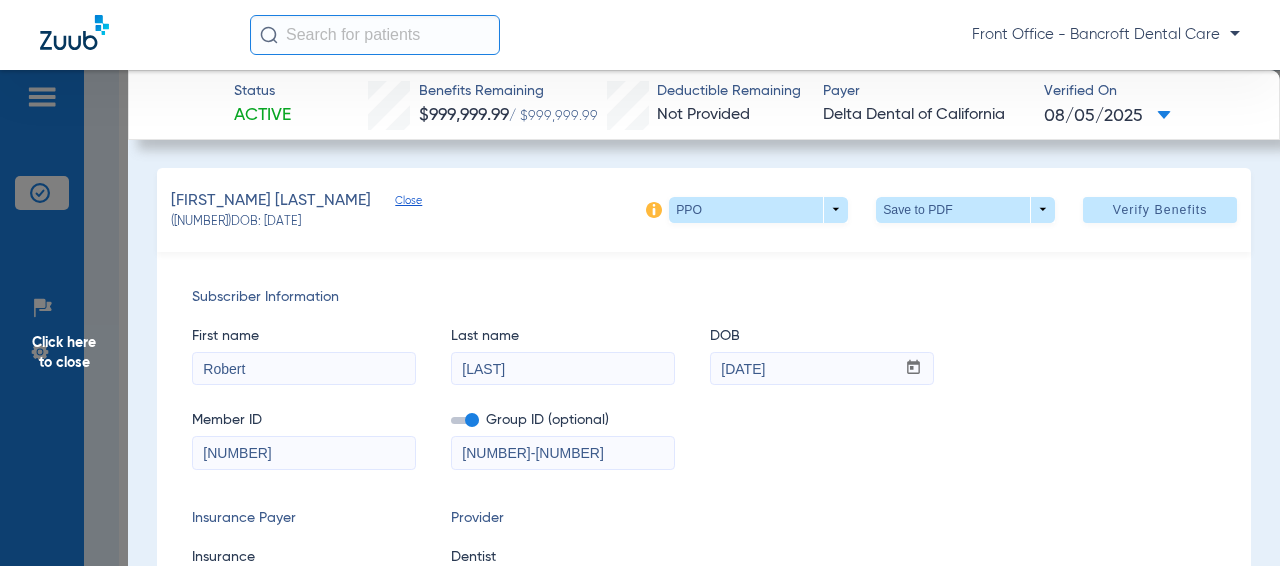 click on "Click here to close" 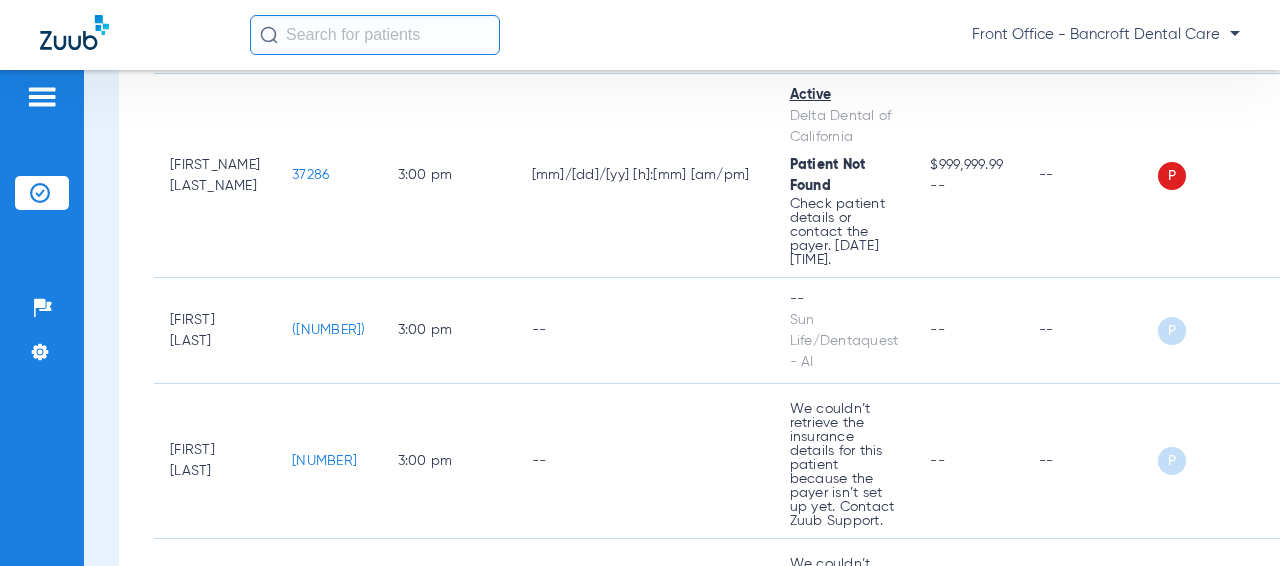 scroll, scrollTop: 7500, scrollLeft: 0, axis: vertical 